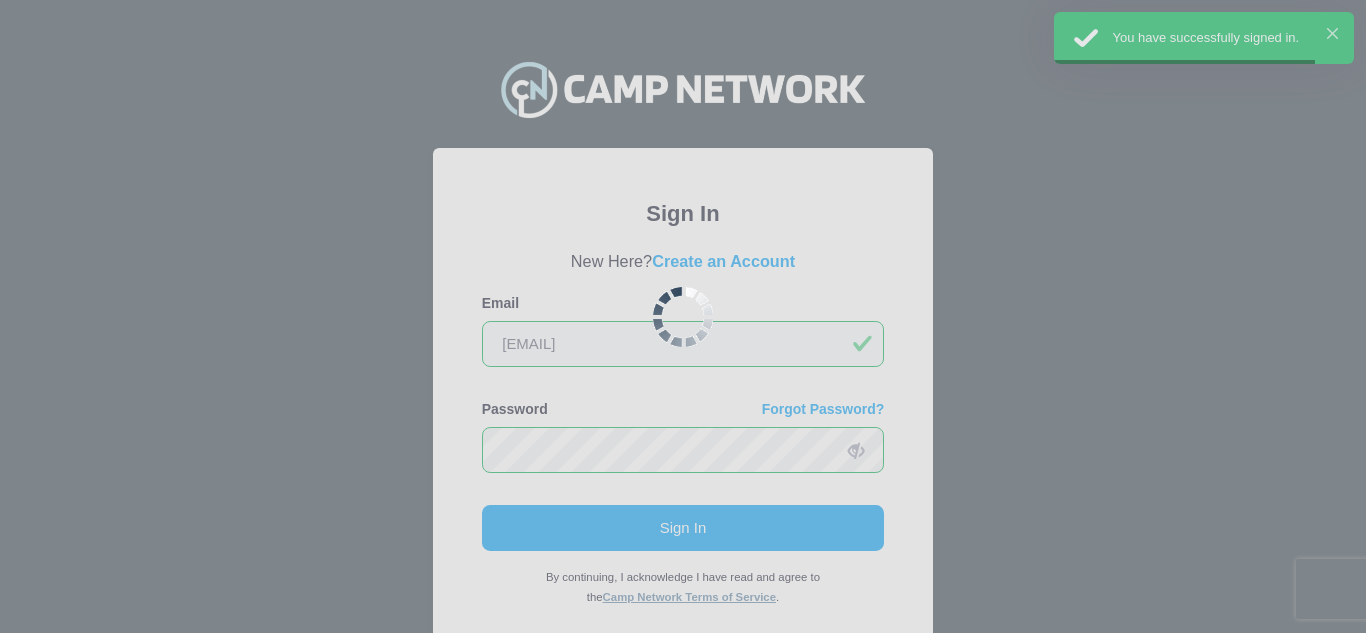 scroll, scrollTop: 0, scrollLeft: 0, axis: both 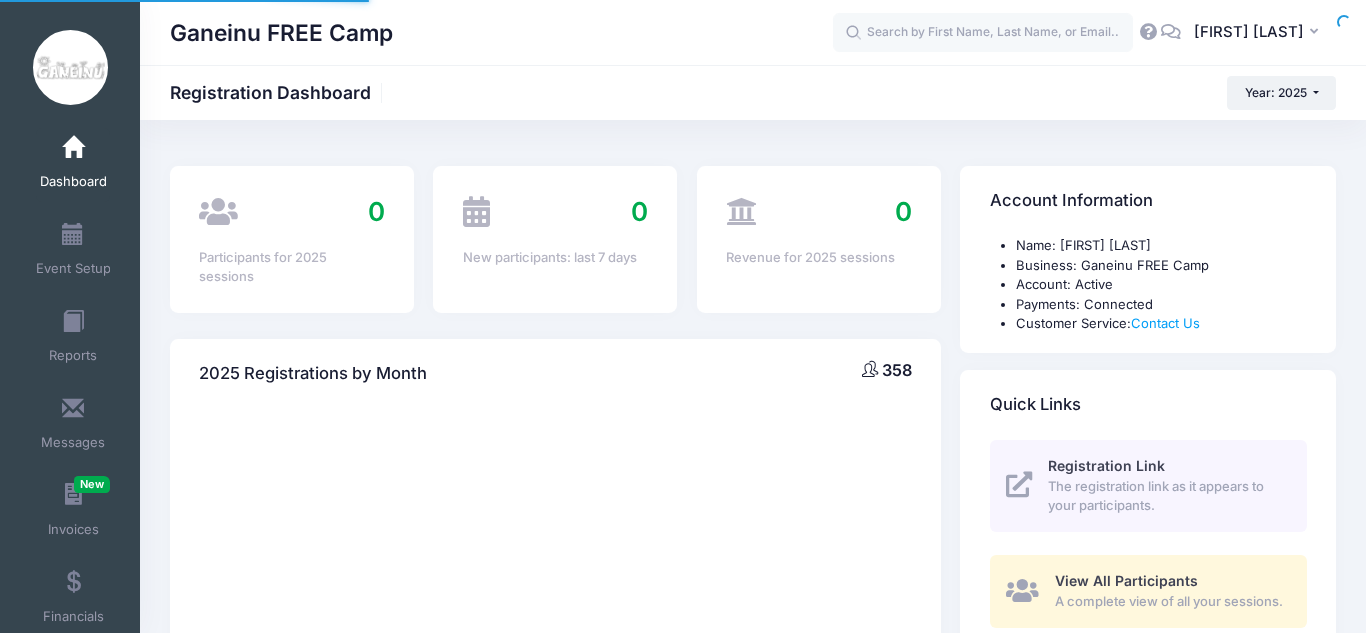 select 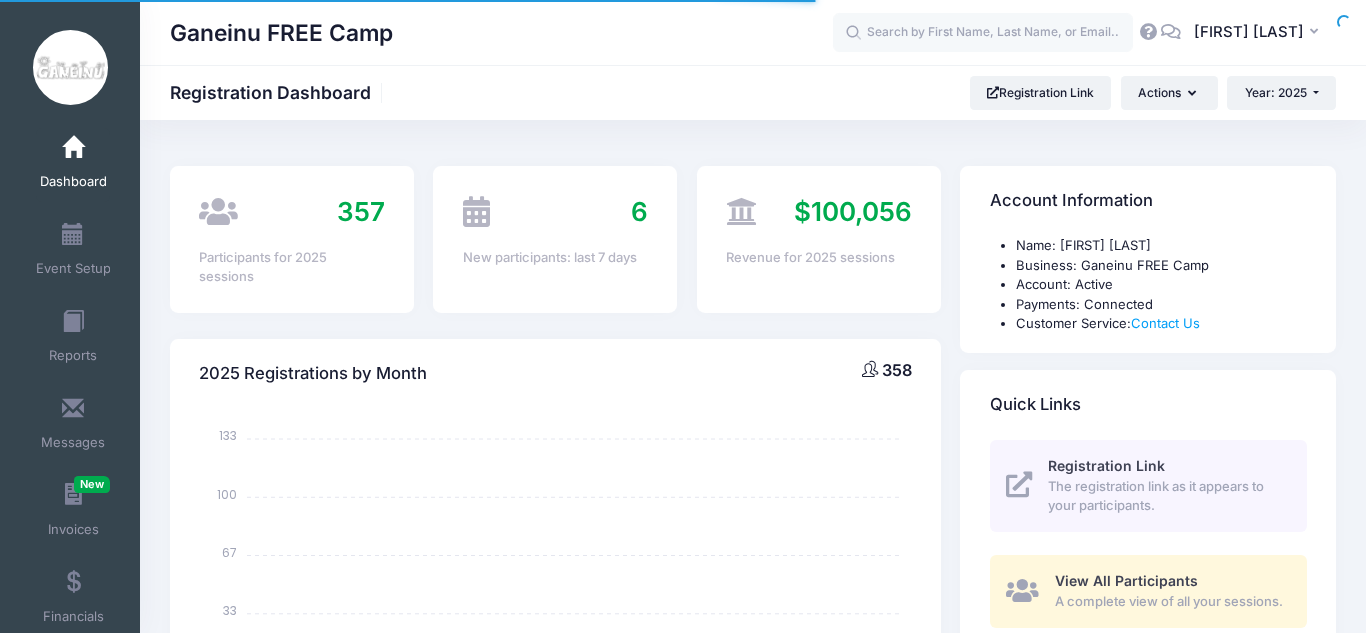 scroll, scrollTop: 0, scrollLeft: 0, axis: both 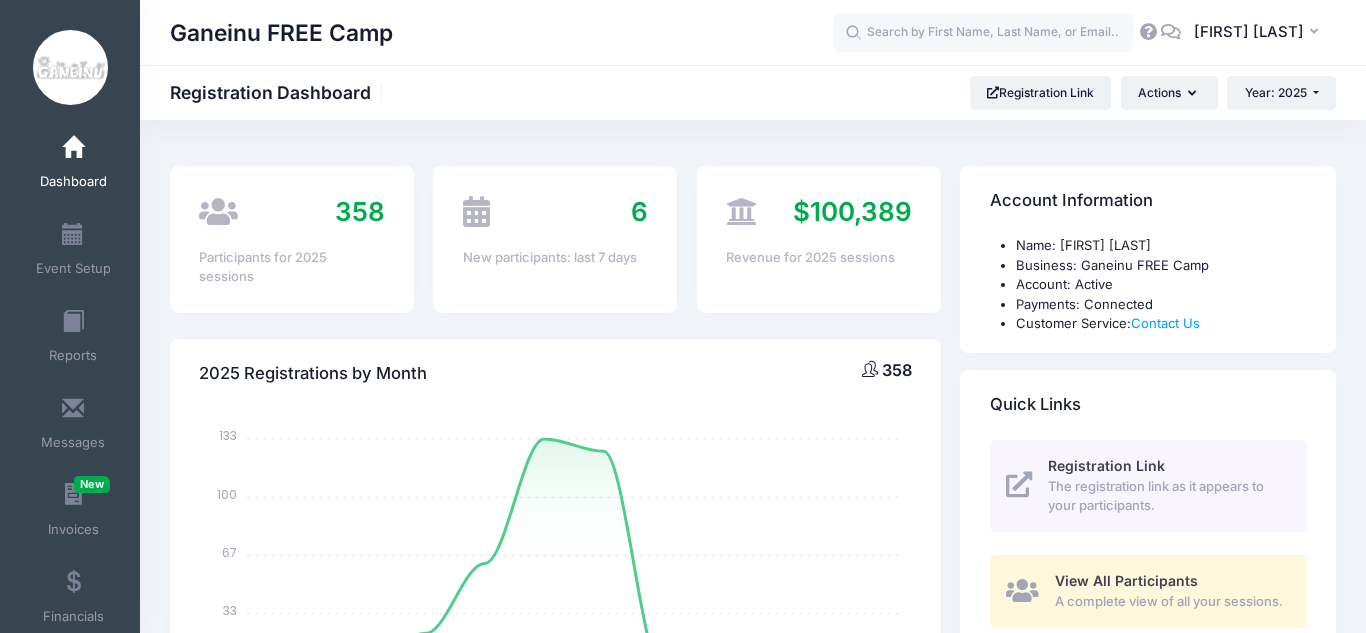 click on "Dashboard" at bounding box center [73, 182] 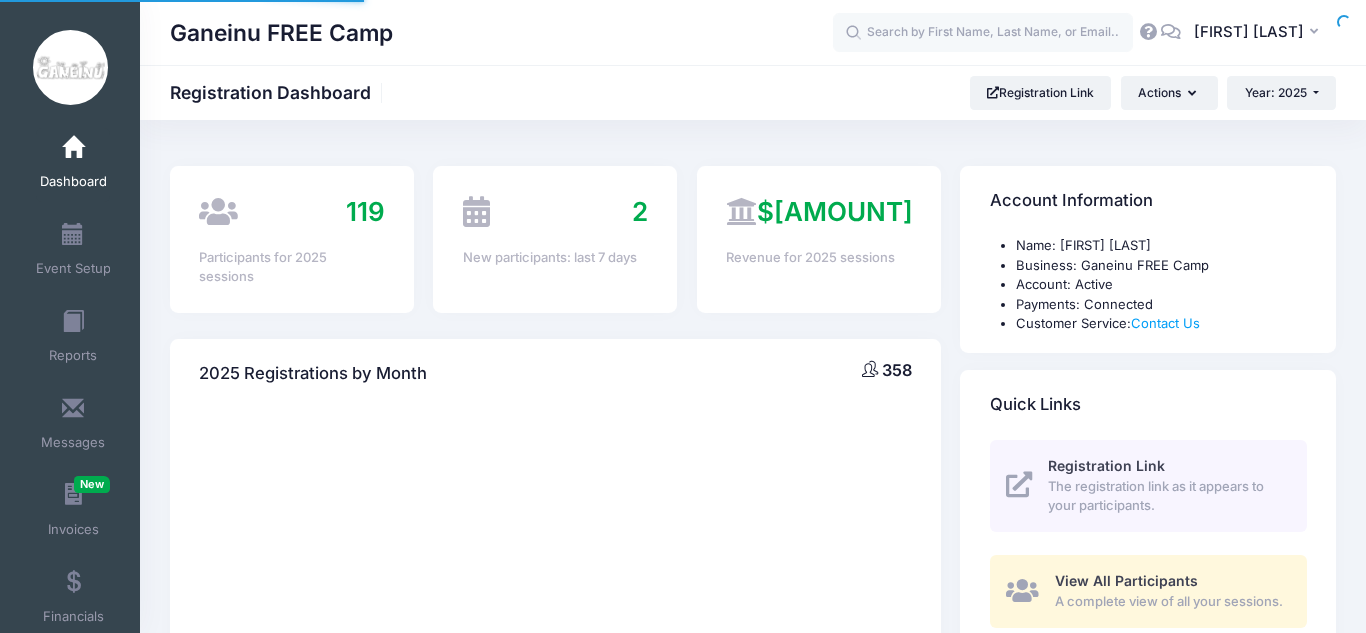 scroll, scrollTop: 0, scrollLeft: 0, axis: both 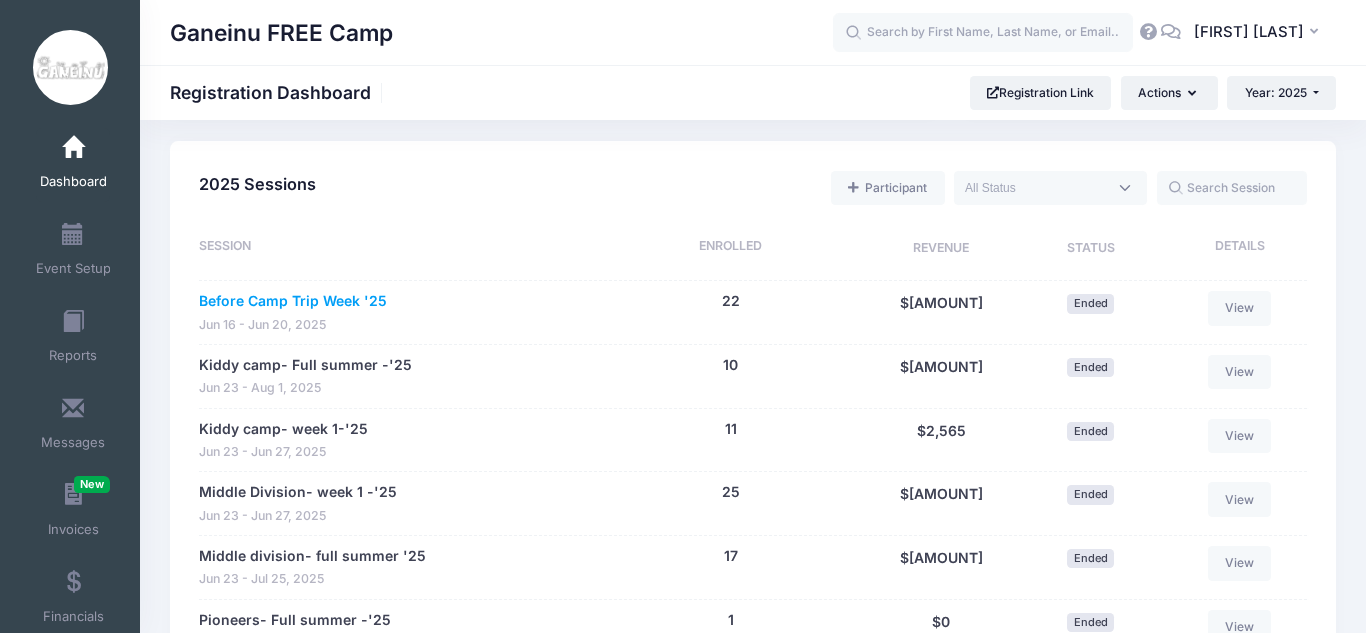 click on "Before Camp Trip Week '[YEAR]'" at bounding box center [293, 301] 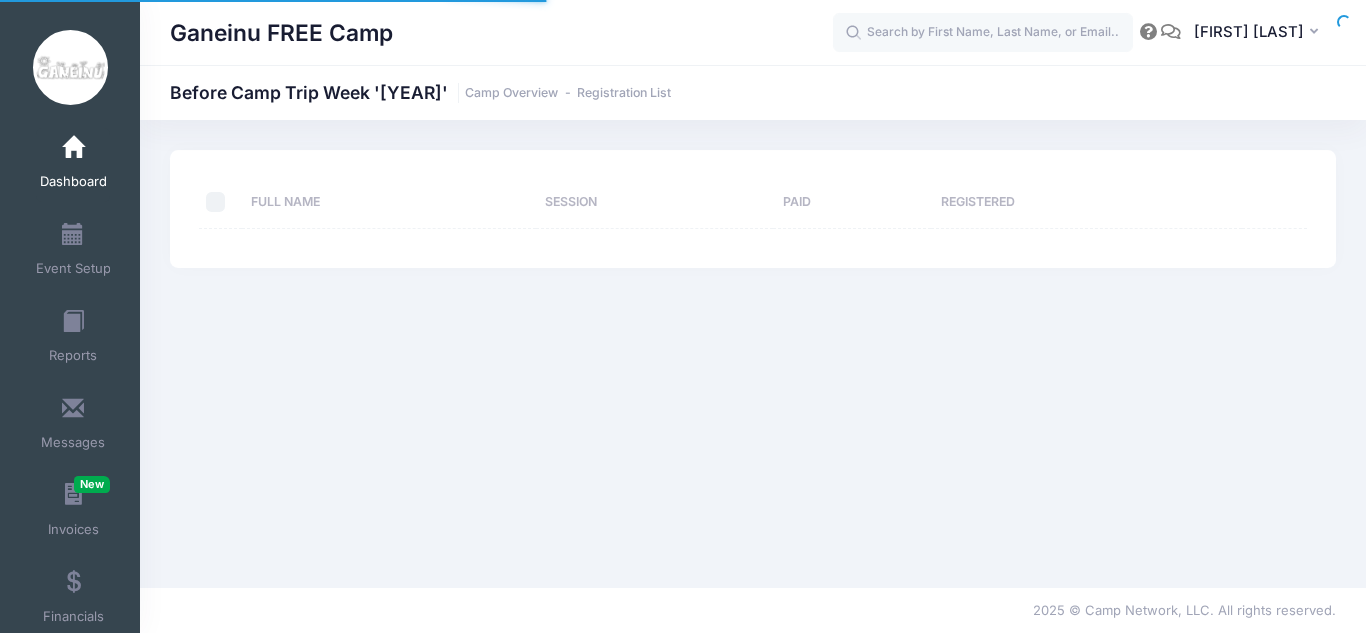 scroll, scrollTop: 0, scrollLeft: 0, axis: both 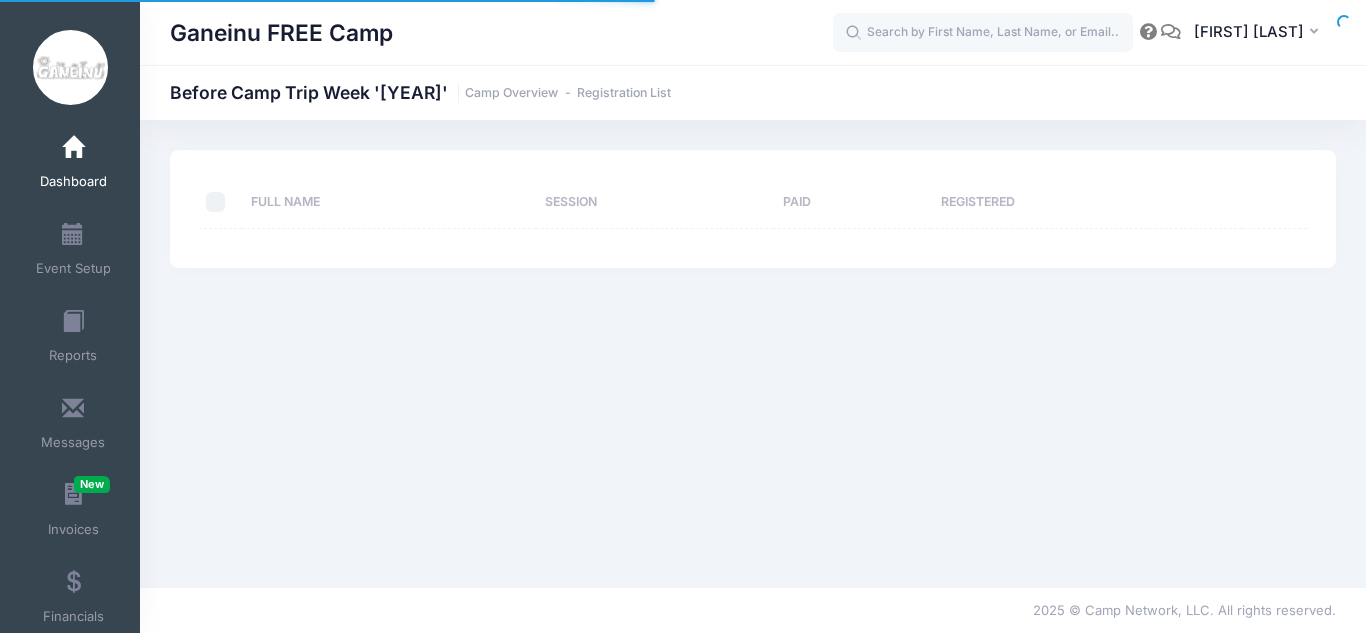 select on "10" 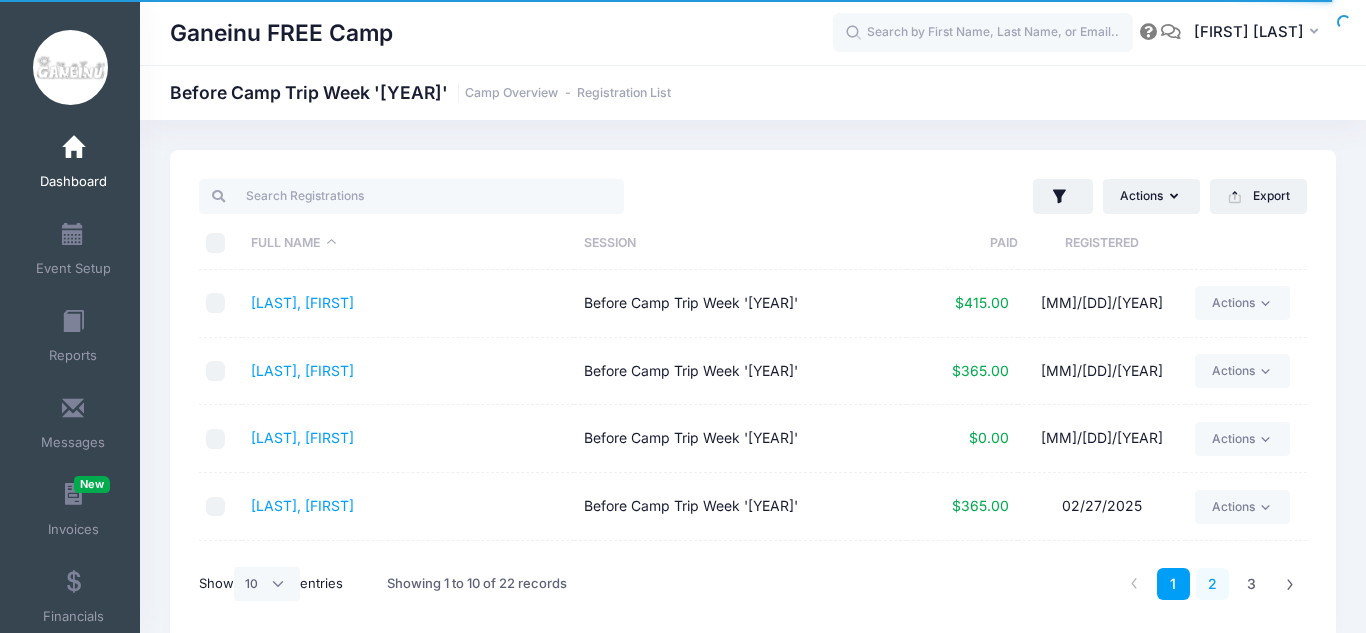 scroll, scrollTop: 0, scrollLeft: 0, axis: both 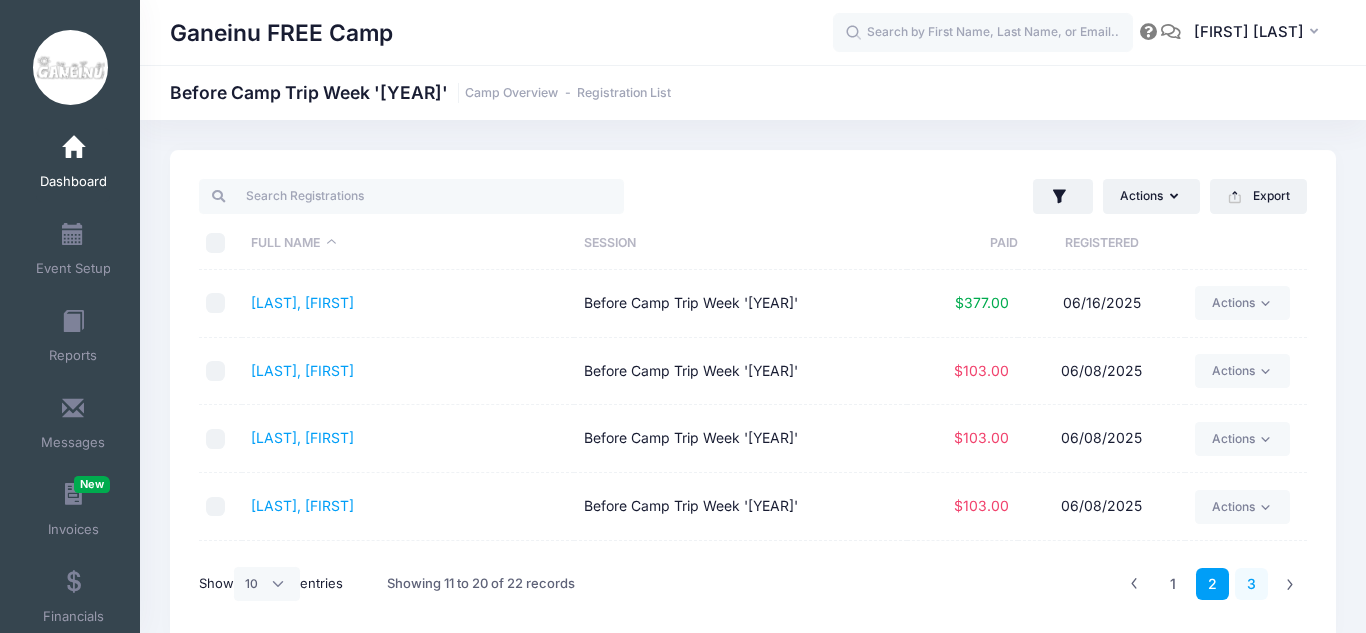 click on "3" at bounding box center (1251, 584) 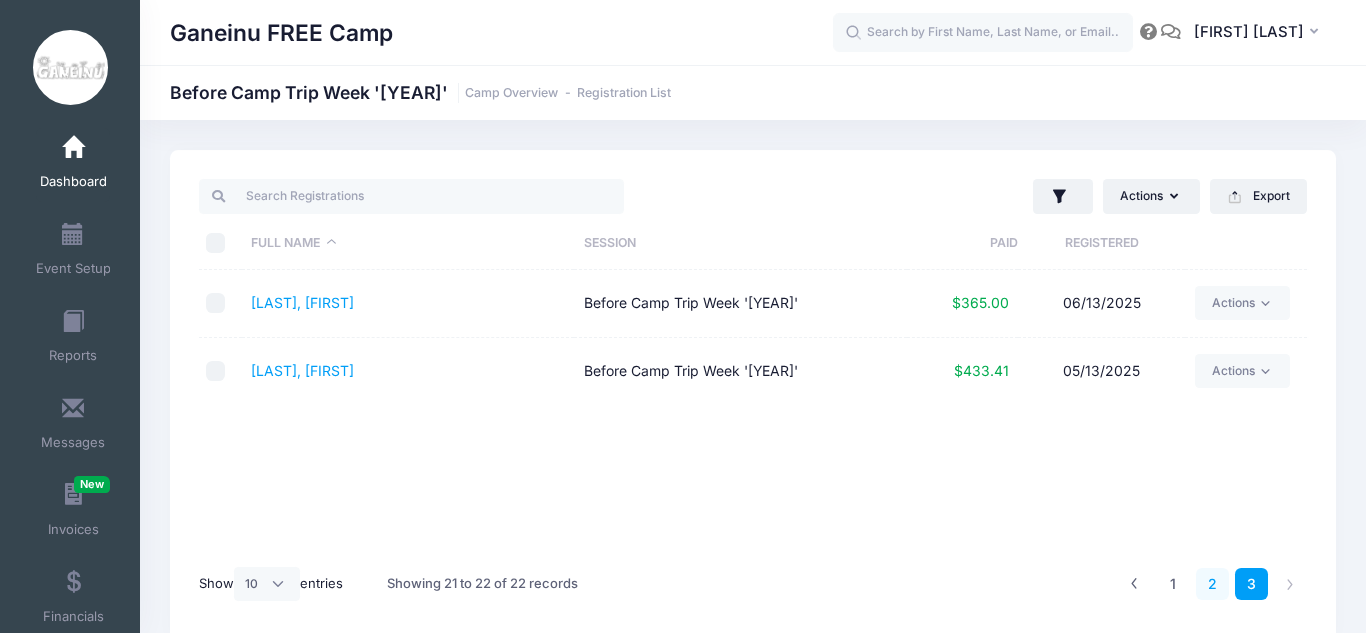 click on "2" at bounding box center [1212, 584] 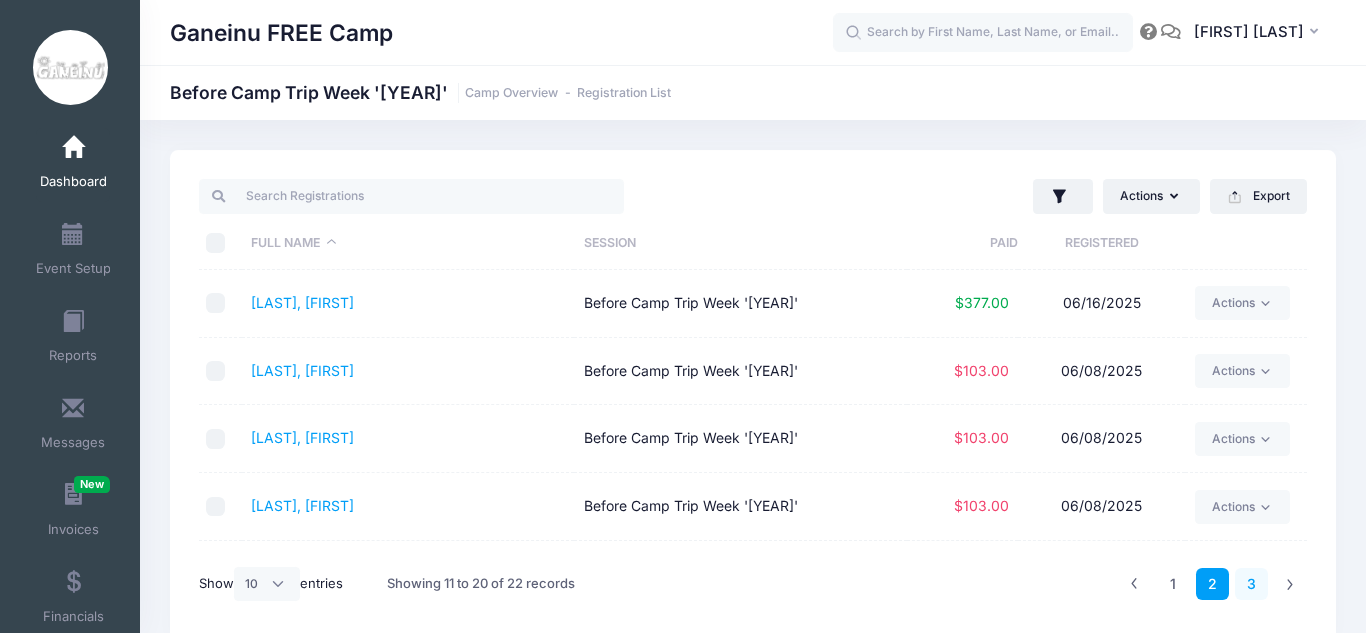 click on "3" at bounding box center (1251, 584) 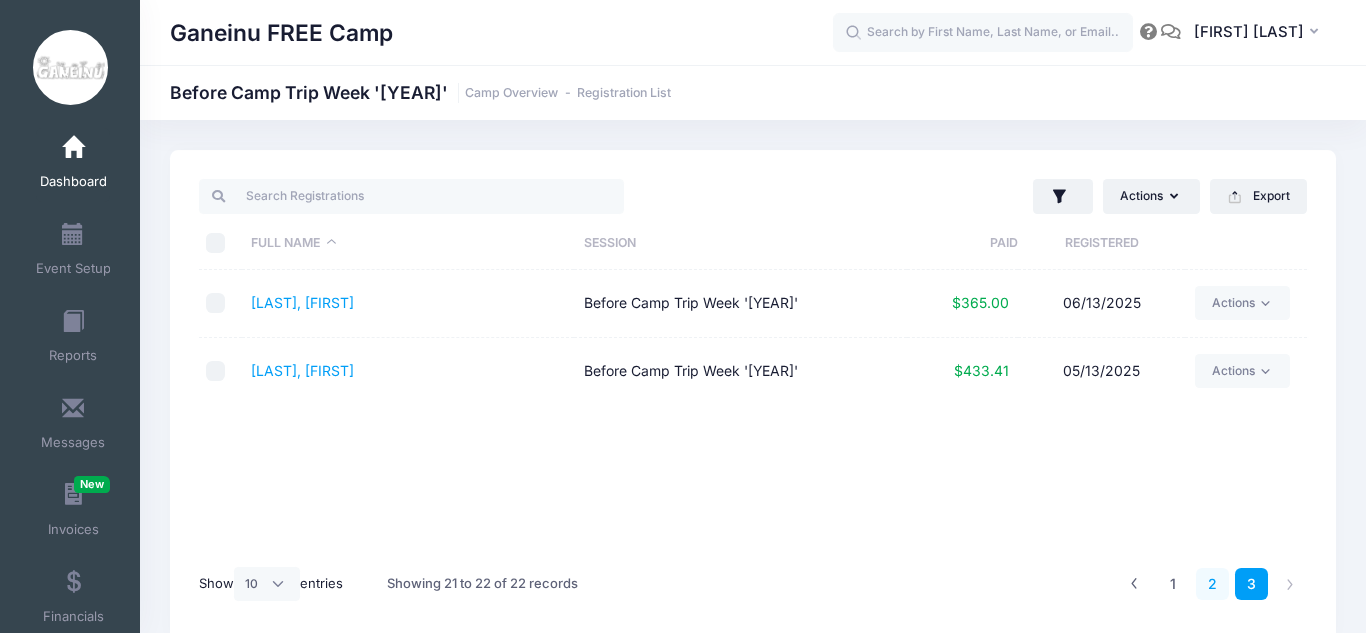 click on "2" at bounding box center (1212, 584) 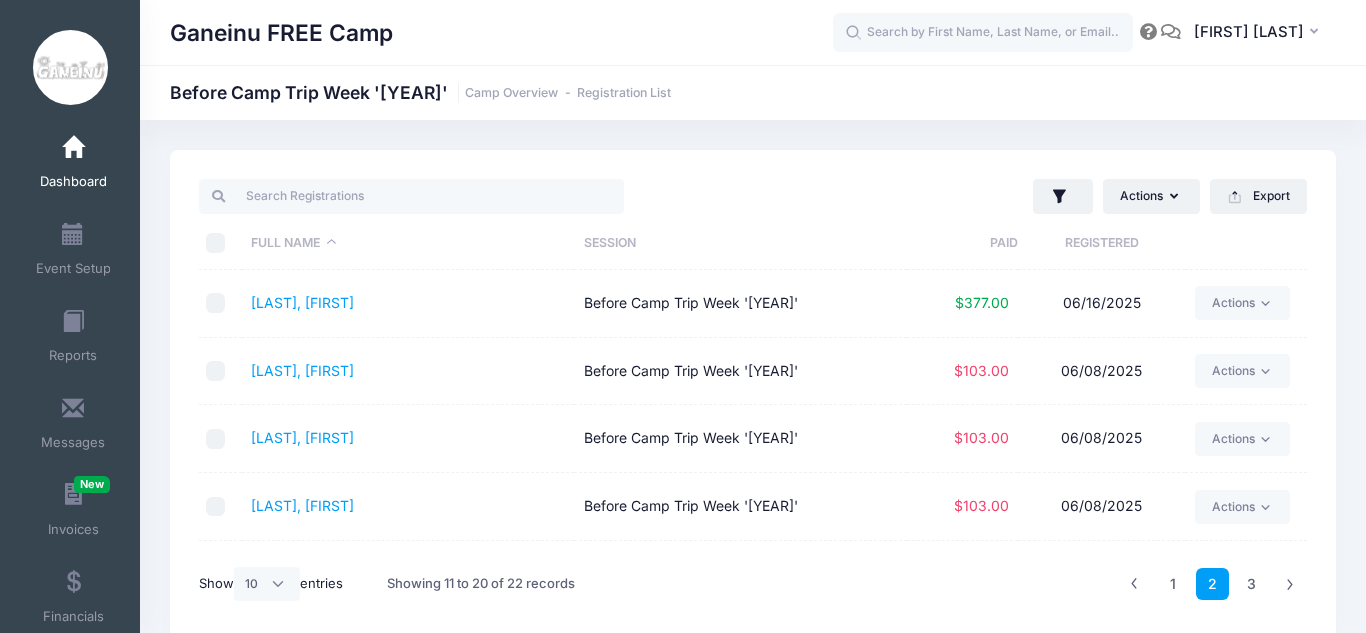 click on "Before Camp Trip Week '25" at bounding box center [740, 372] 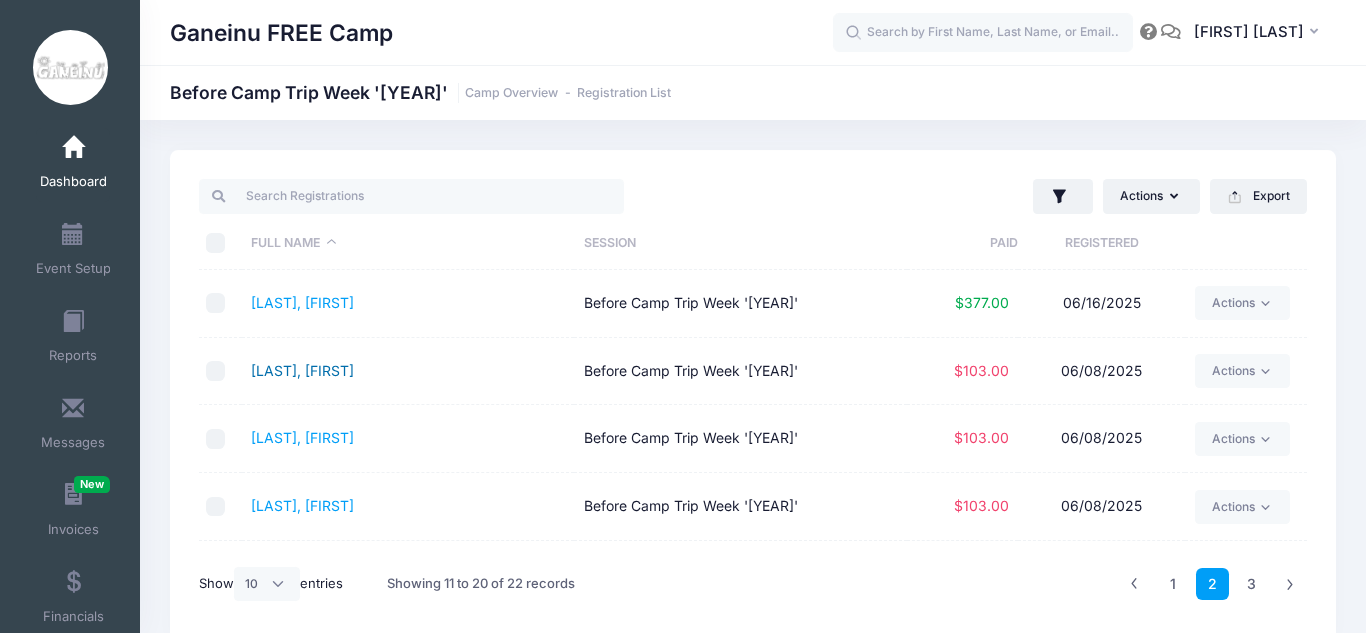 click on "Klainberg, Bella" at bounding box center (302, 370) 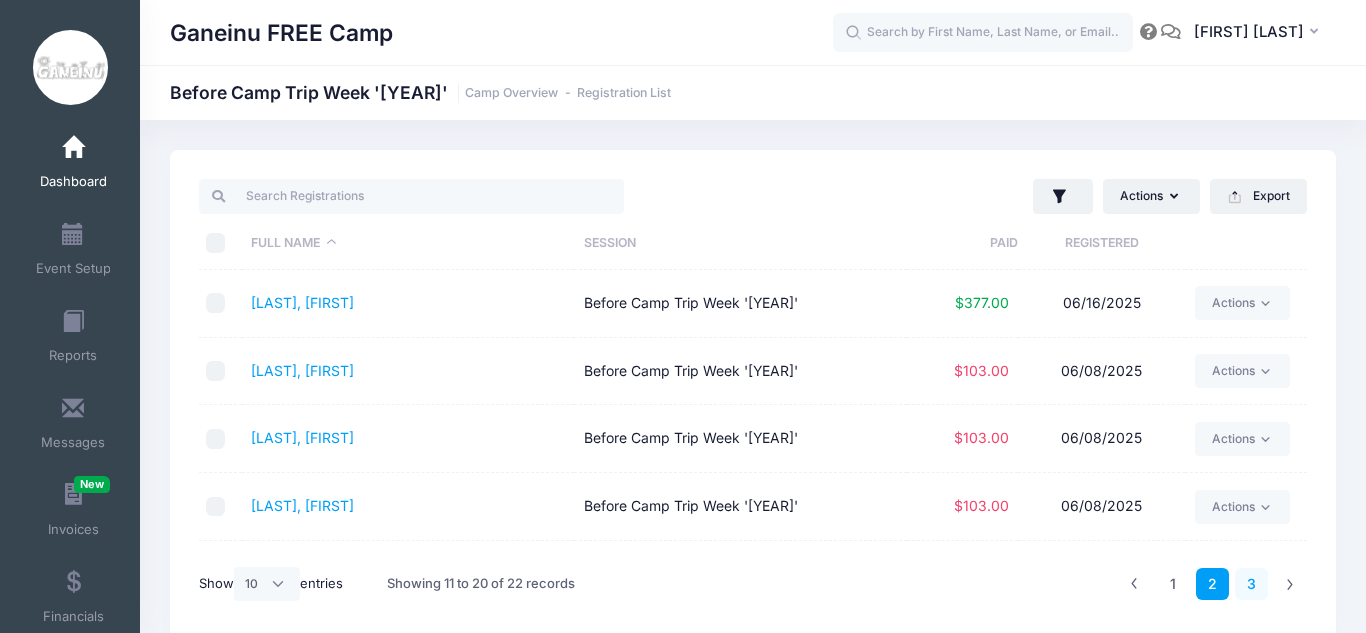 click on "3" at bounding box center (1251, 584) 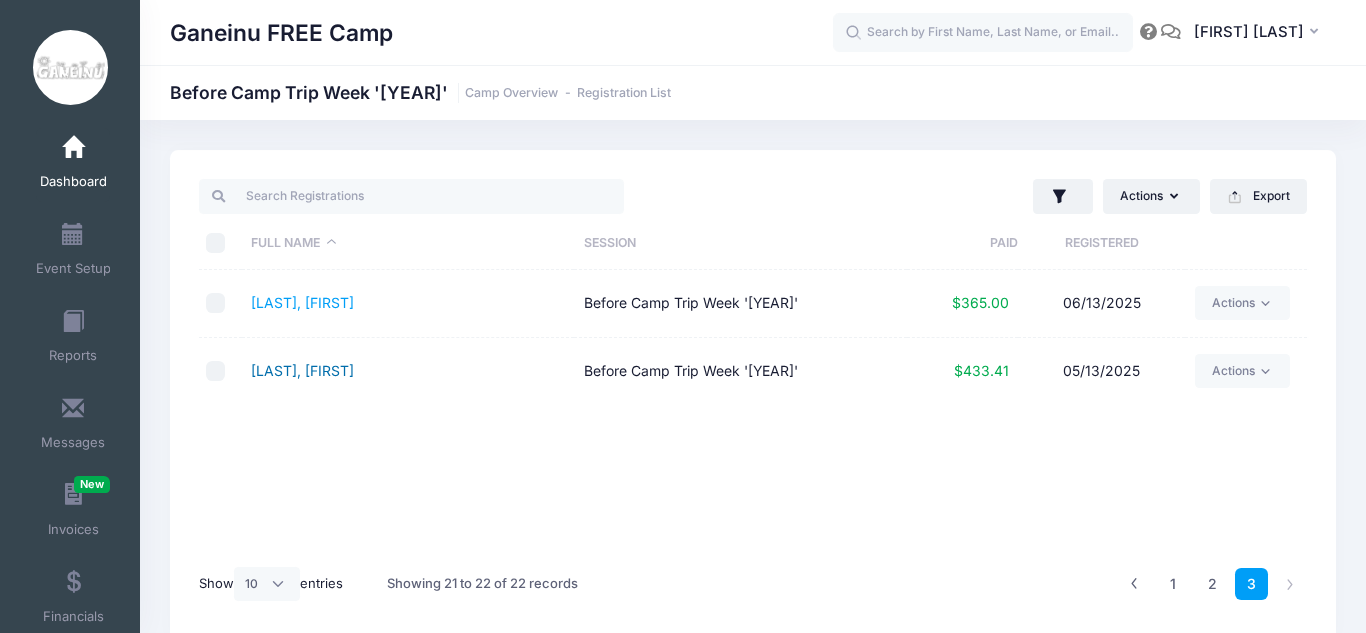 click on "Shmueli, Uriel" at bounding box center (302, 370) 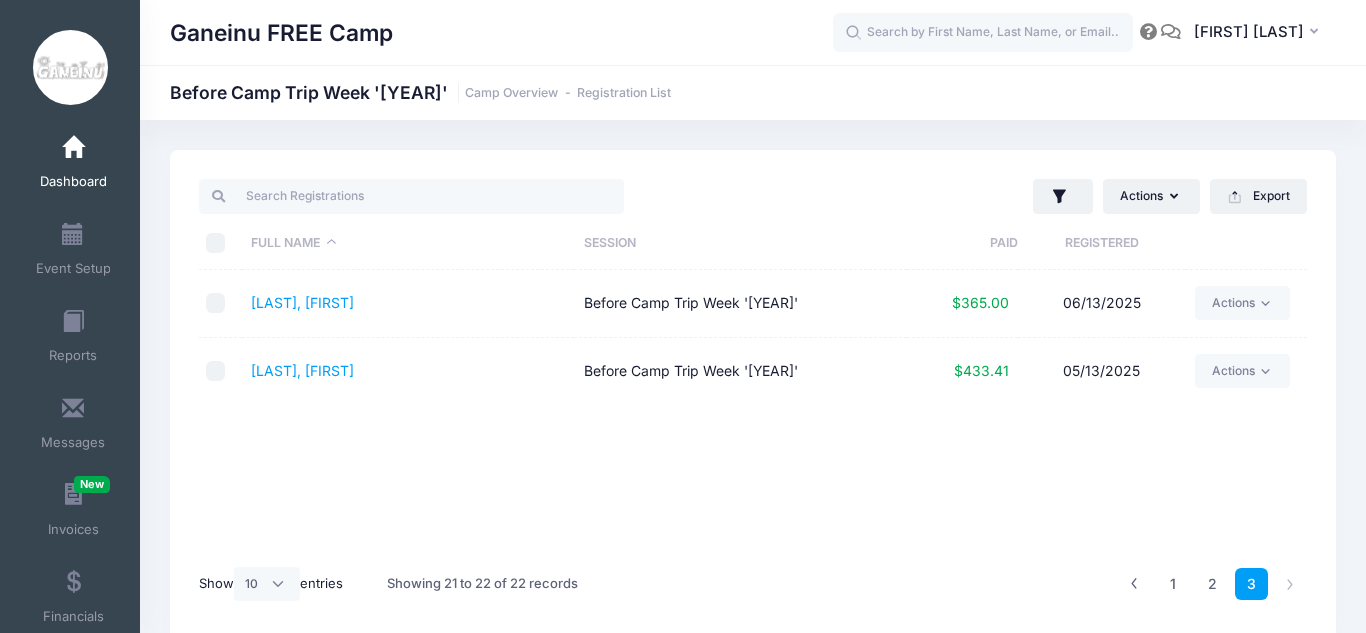 click on "Dashboard" at bounding box center (73, 182) 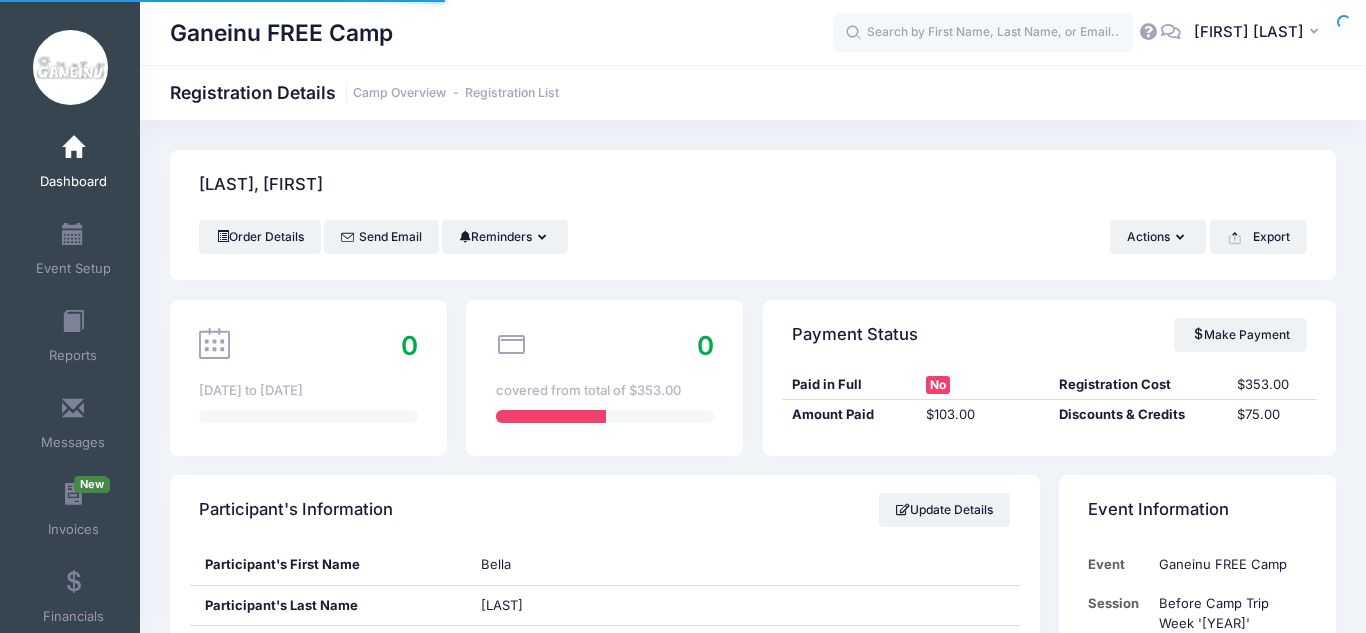 scroll, scrollTop: 0, scrollLeft: 0, axis: both 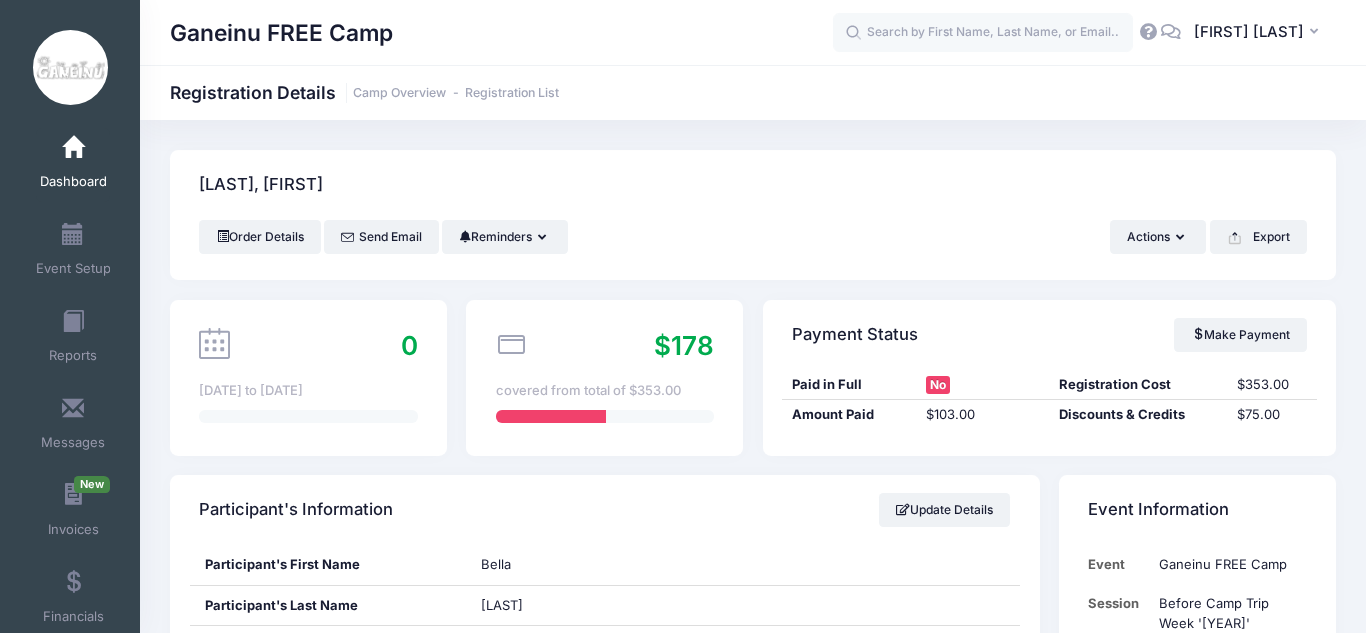 click on "Dashboard" at bounding box center (73, 165) 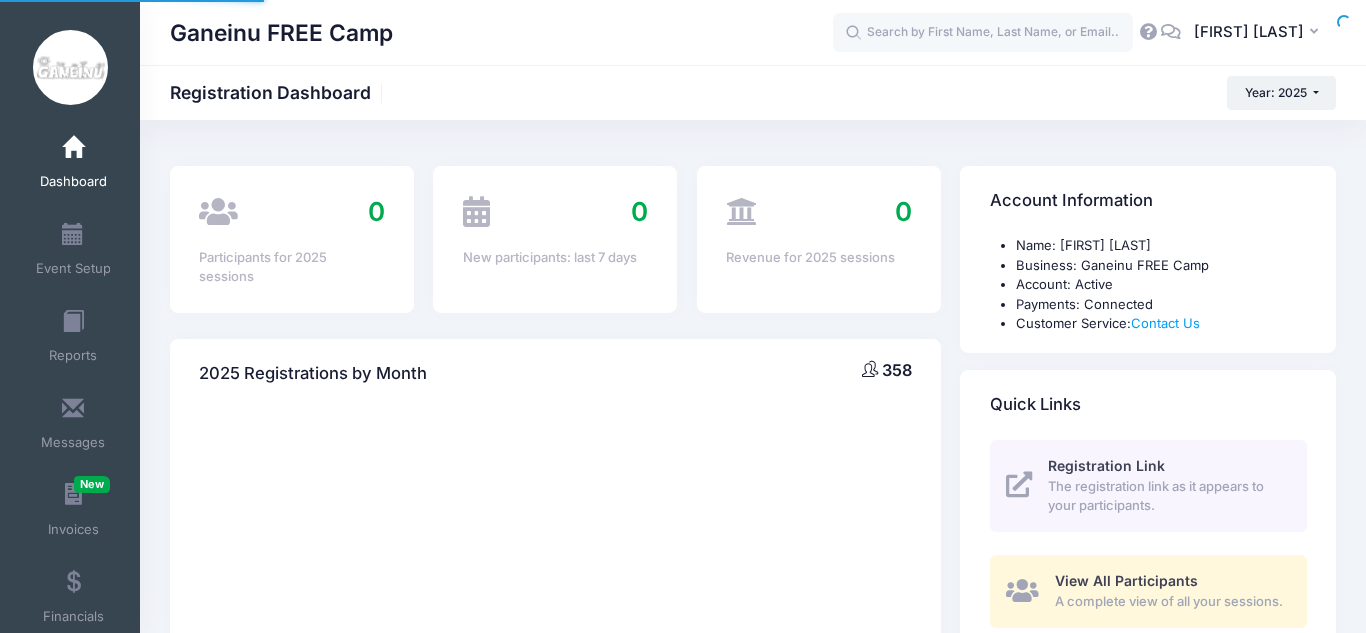 scroll, scrollTop: 0, scrollLeft: 0, axis: both 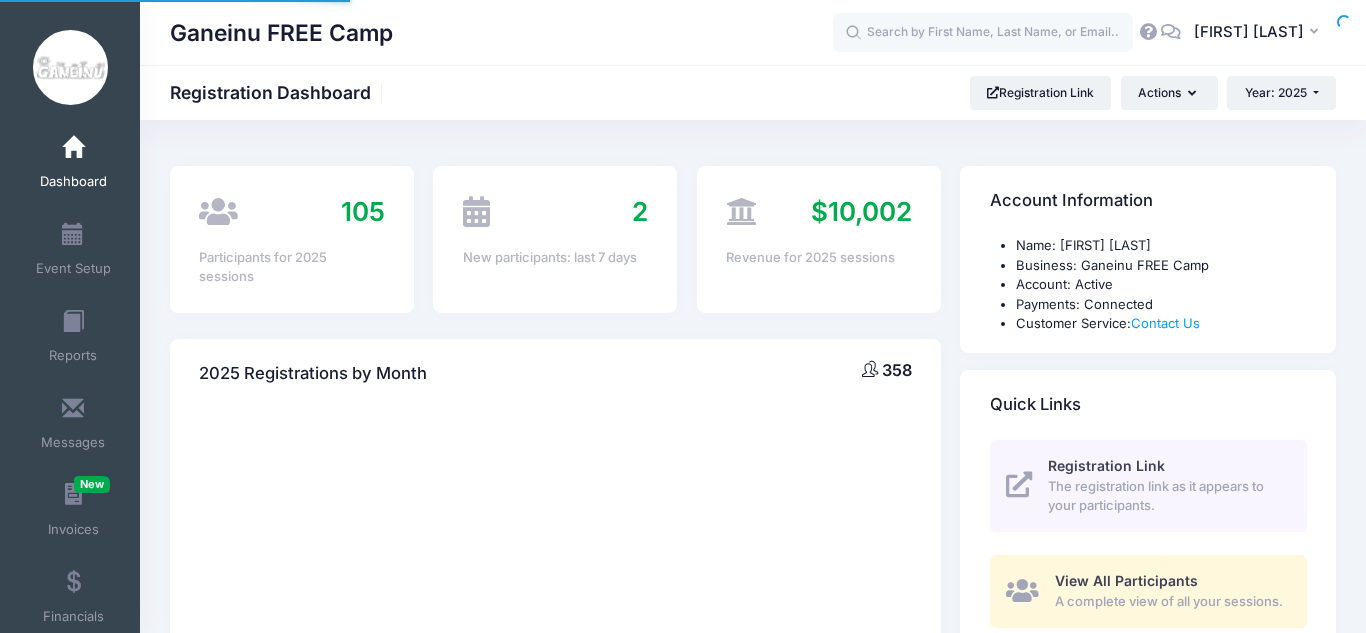 select 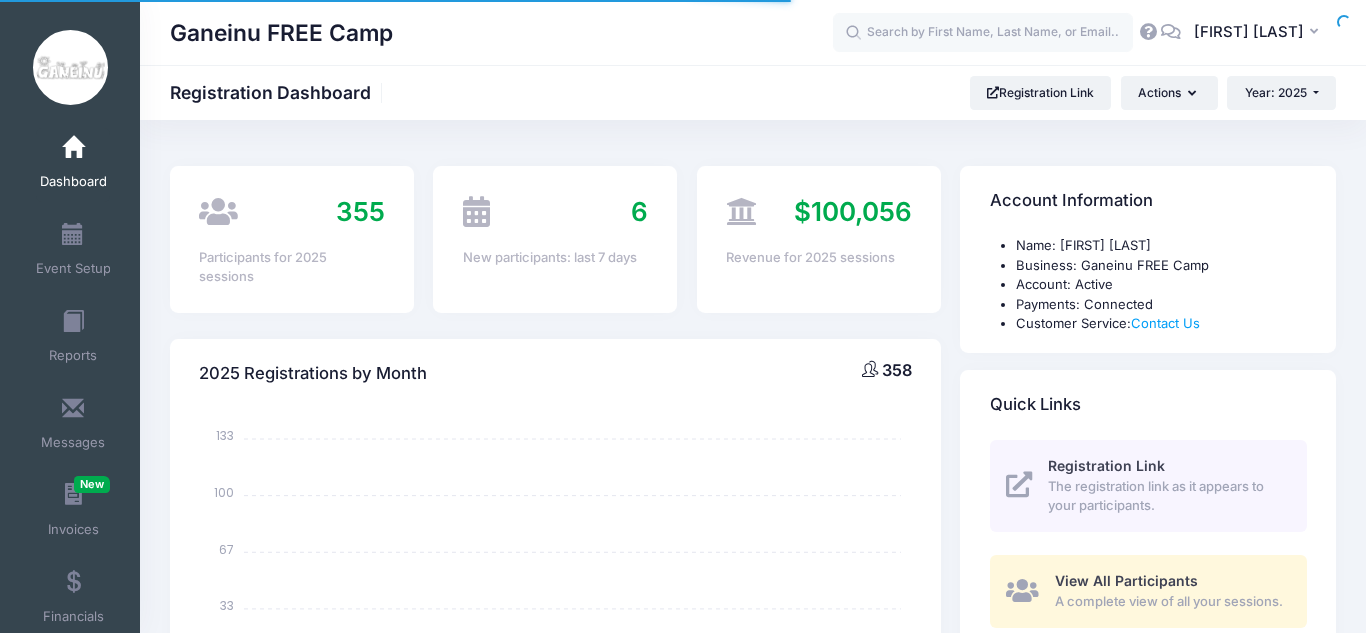 scroll, scrollTop: 0, scrollLeft: 0, axis: both 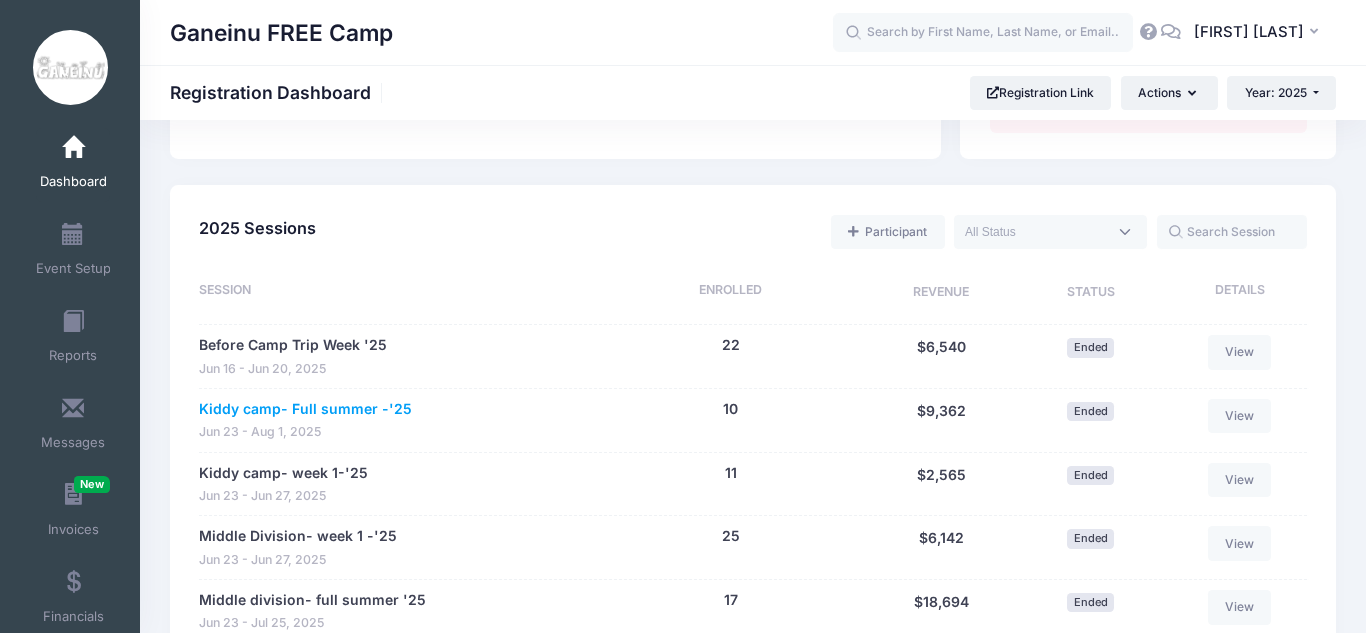 click on "Kiddy camp- Full summer -'25" at bounding box center (305, 409) 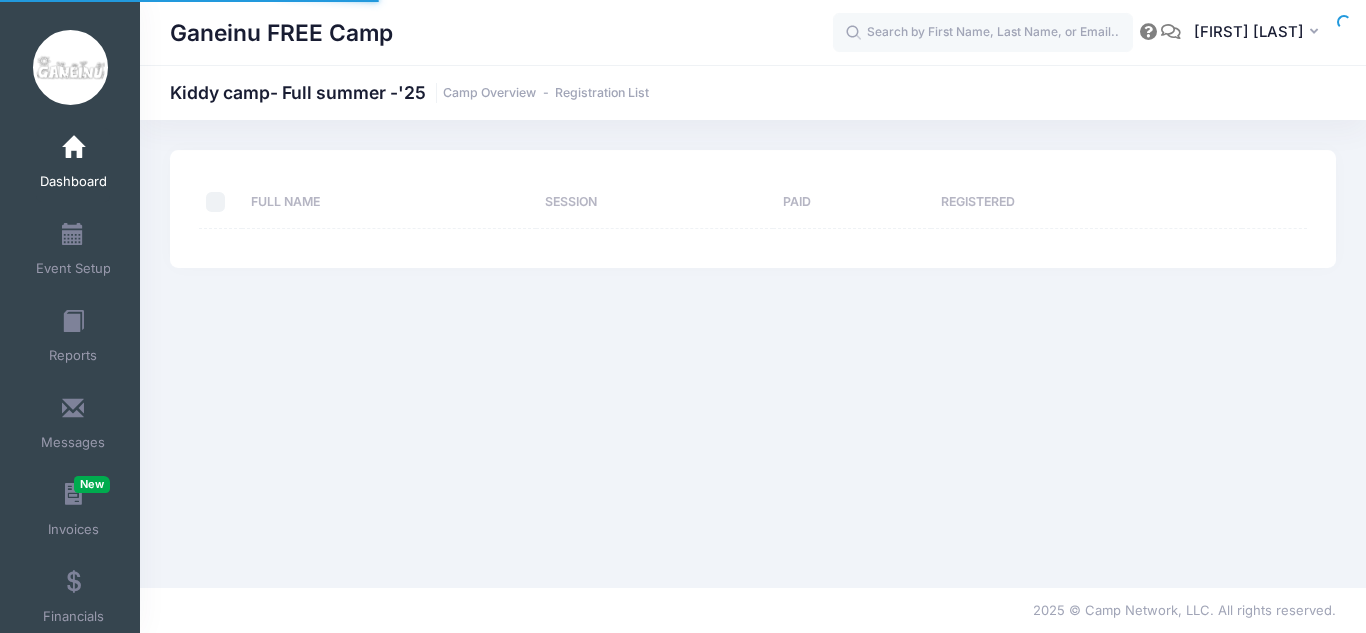 scroll, scrollTop: 0, scrollLeft: 0, axis: both 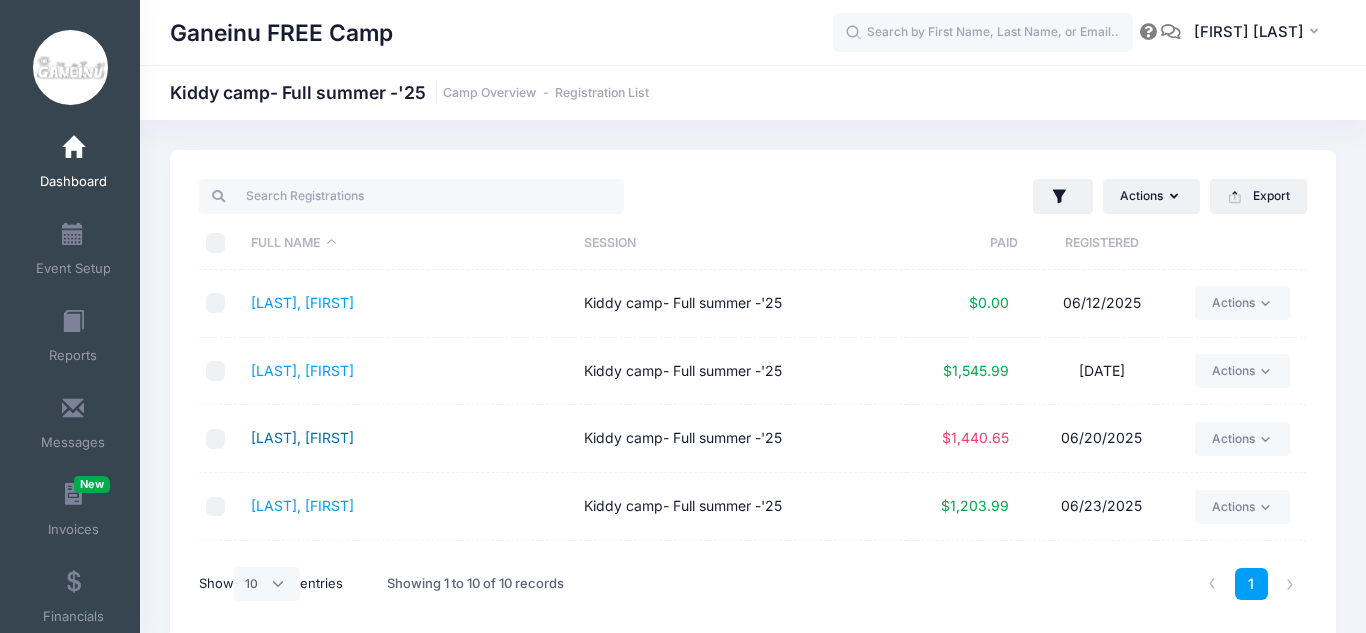 click on "Kleinman, Simcha" at bounding box center (302, 437) 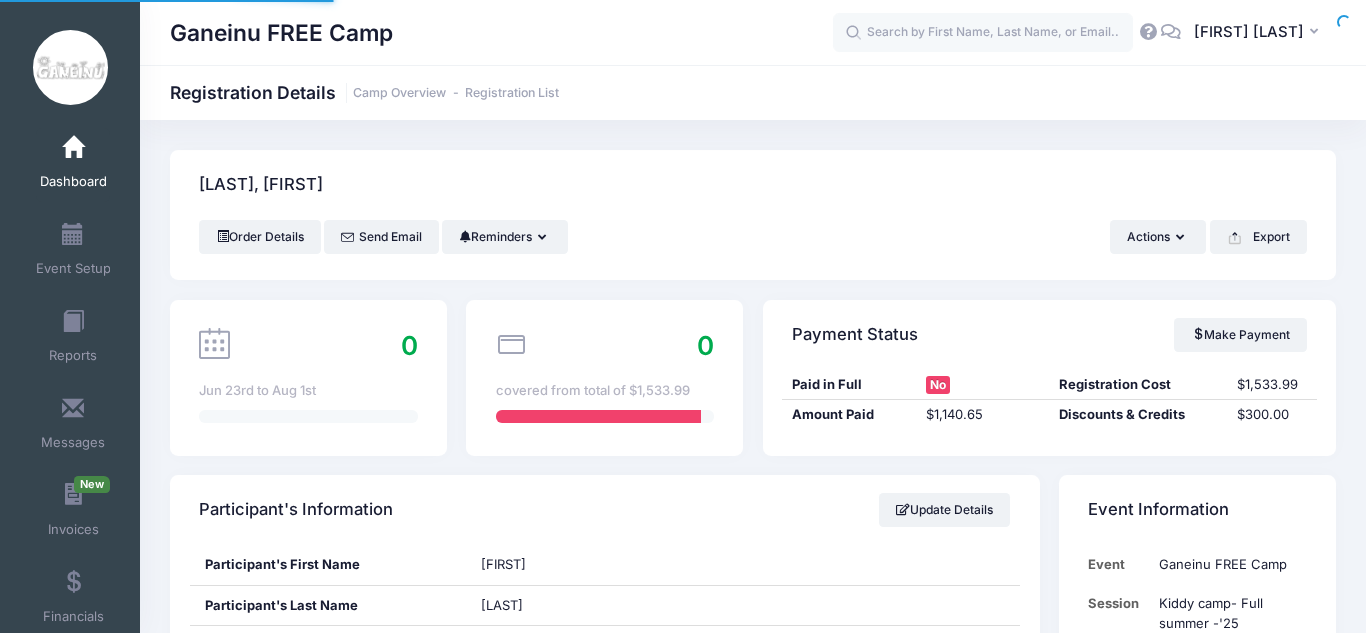 scroll, scrollTop: 0, scrollLeft: 0, axis: both 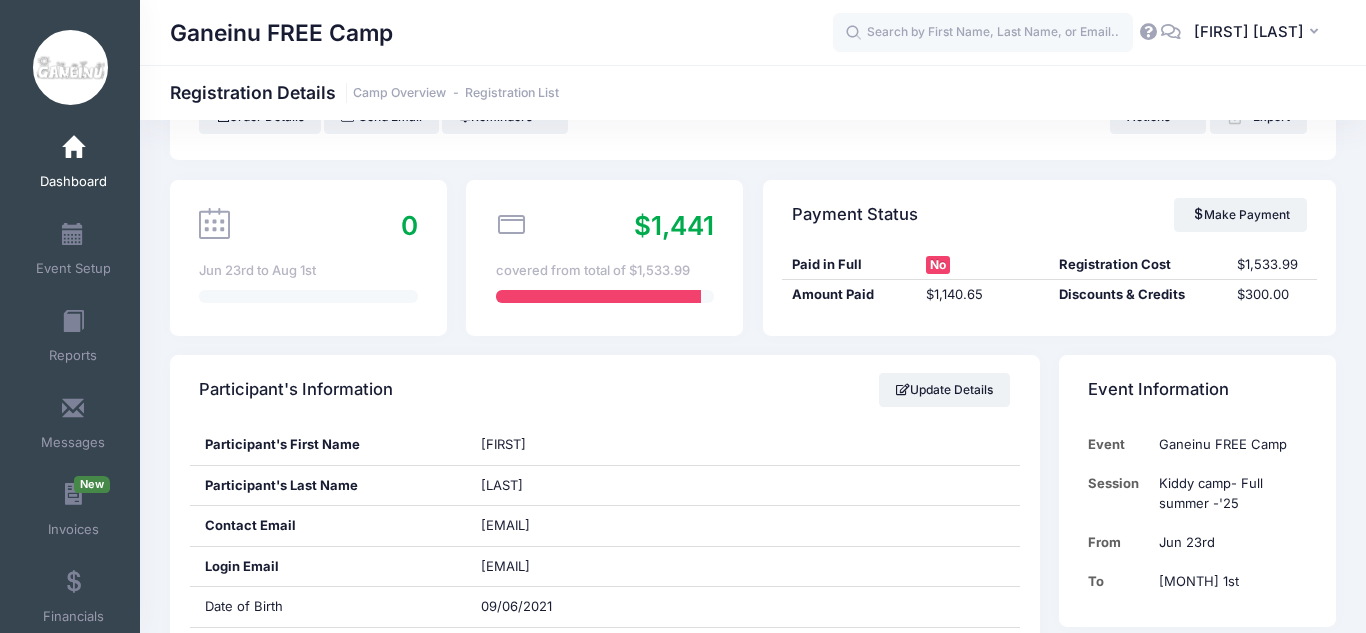click on "Dashboard" at bounding box center (73, 182) 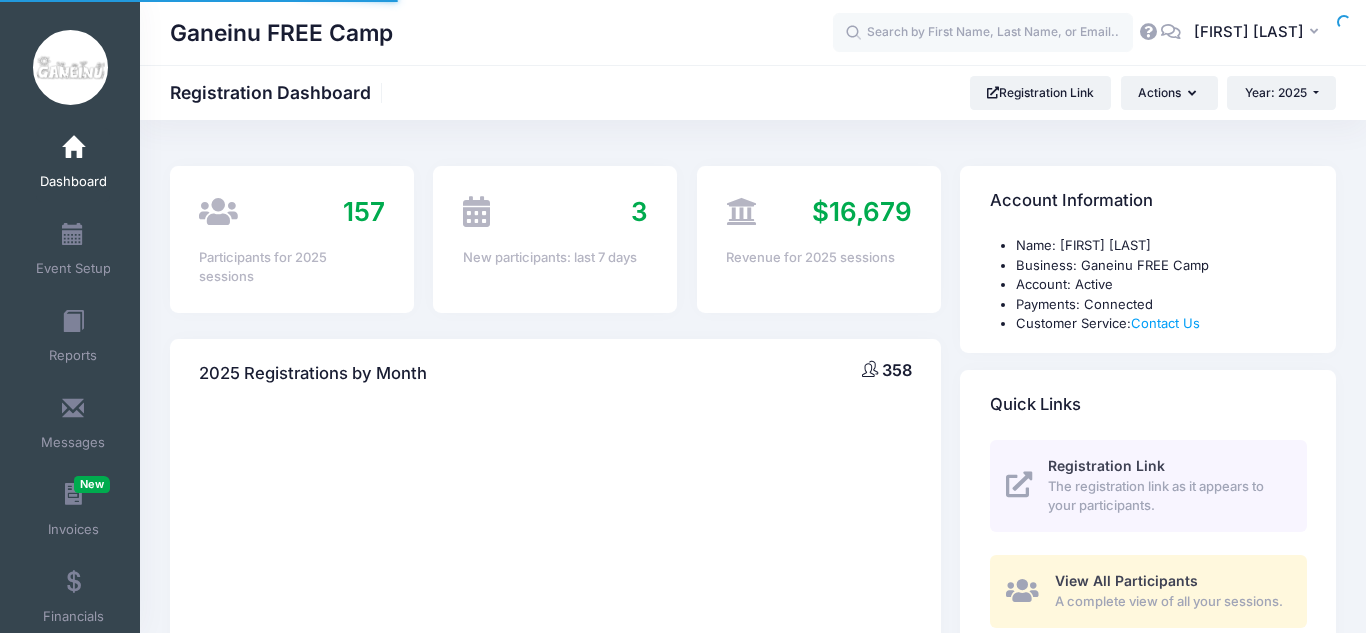 scroll, scrollTop: 0, scrollLeft: 0, axis: both 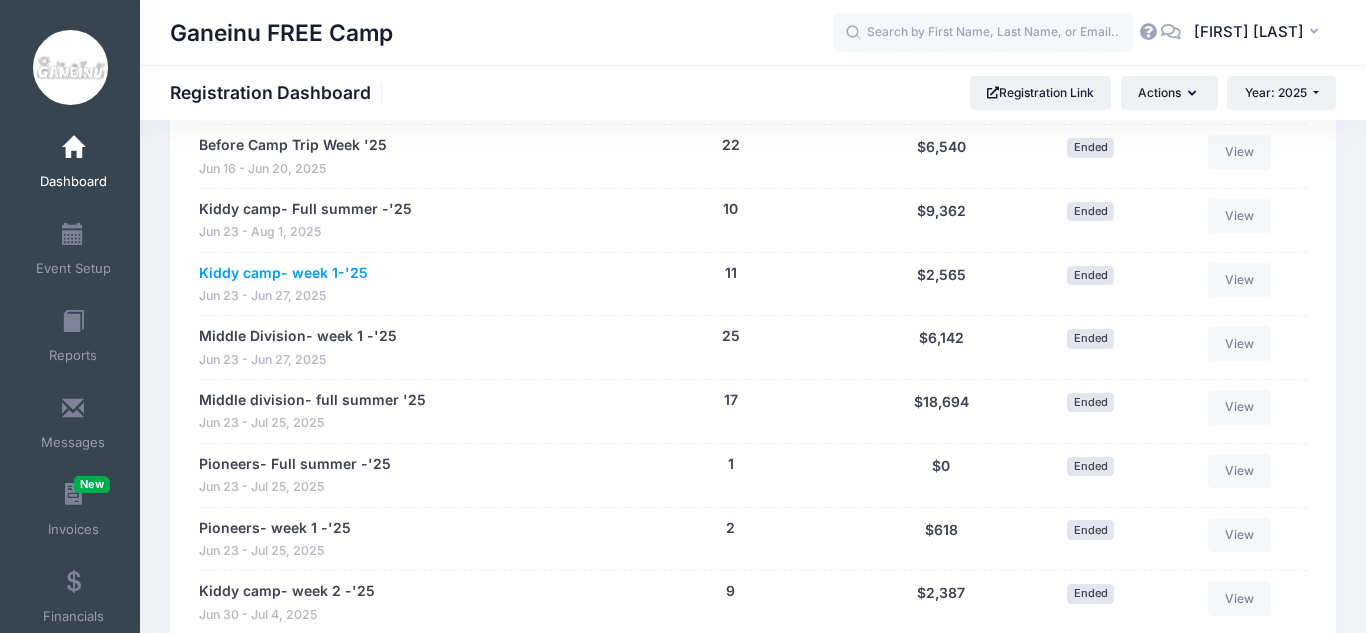 click on "Kiddy camp- week 1-'25" at bounding box center (283, 273) 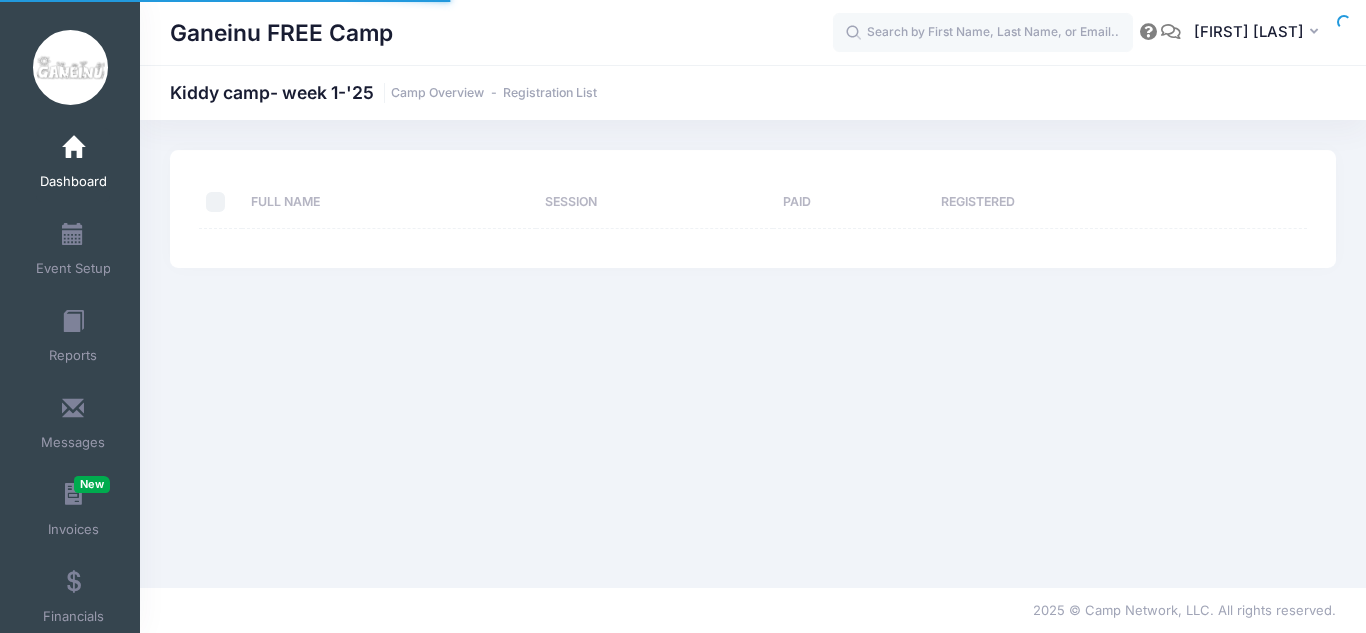 scroll, scrollTop: 0, scrollLeft: 0, axis: both 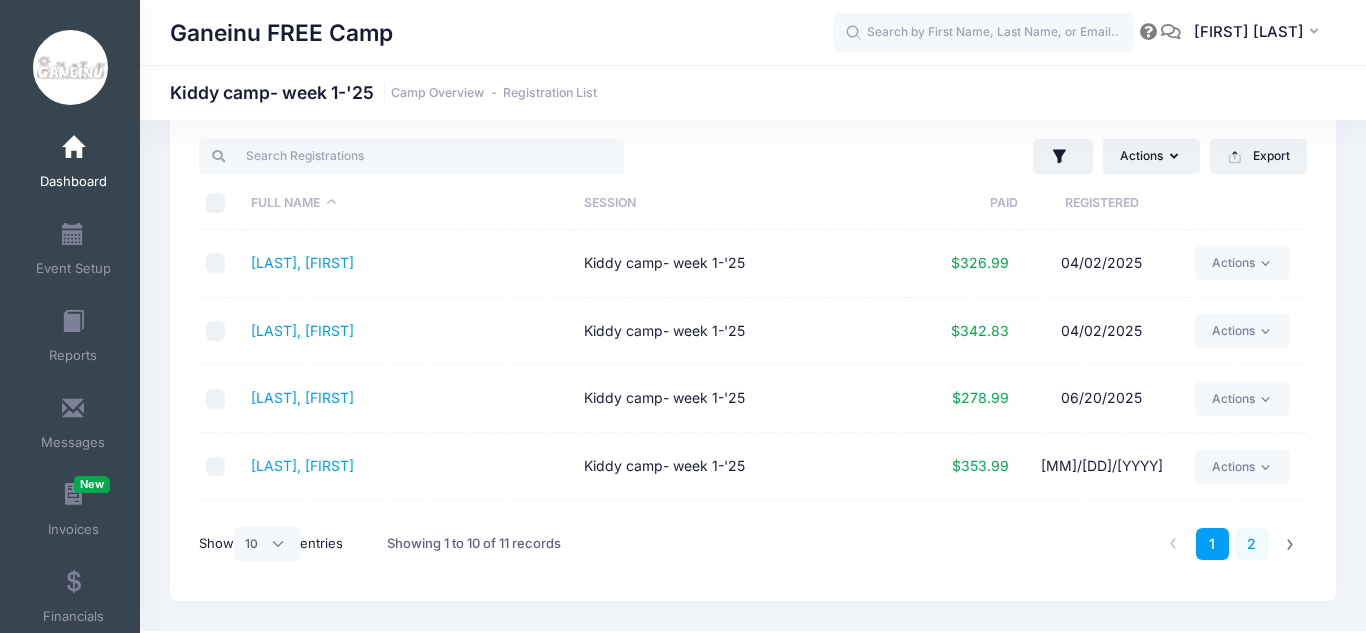 click on "2" at bounding box center [1251, 544] 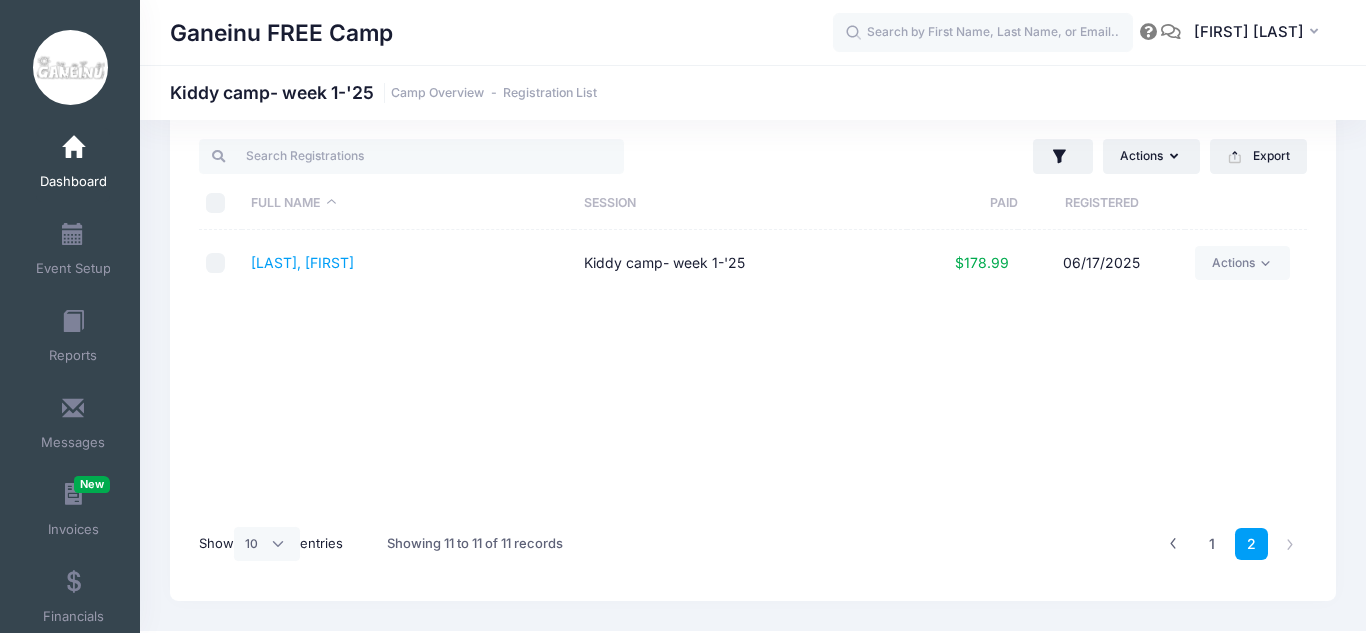 click at bounding box center [73, 148] 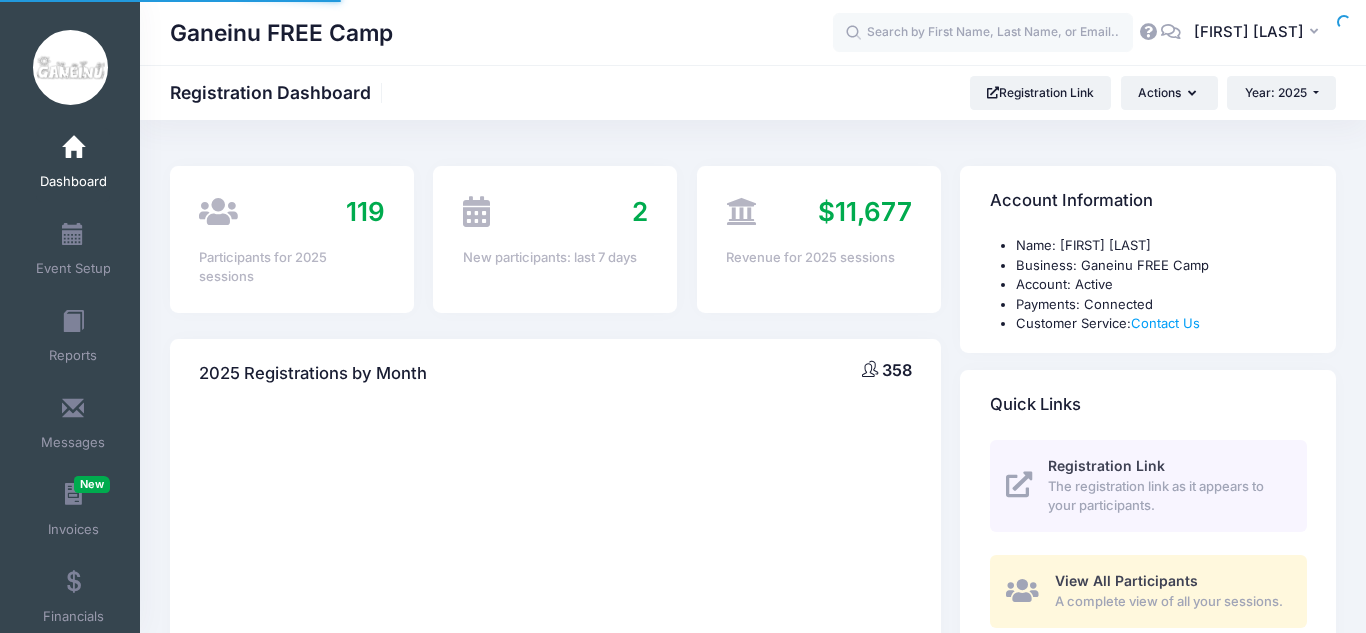 scroll, scrollTop: 0, scrollLeft: 0, axis: both 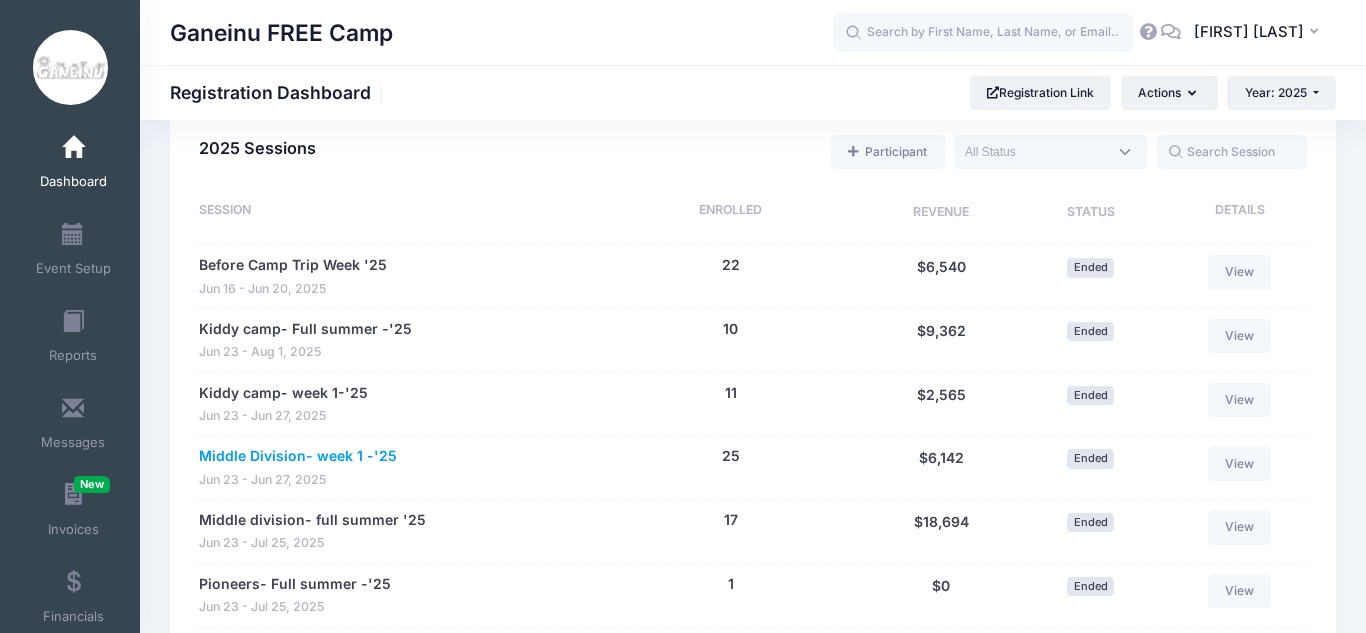 click on "Middle Division- week 1 -'25" at bounding box center [298, 456] 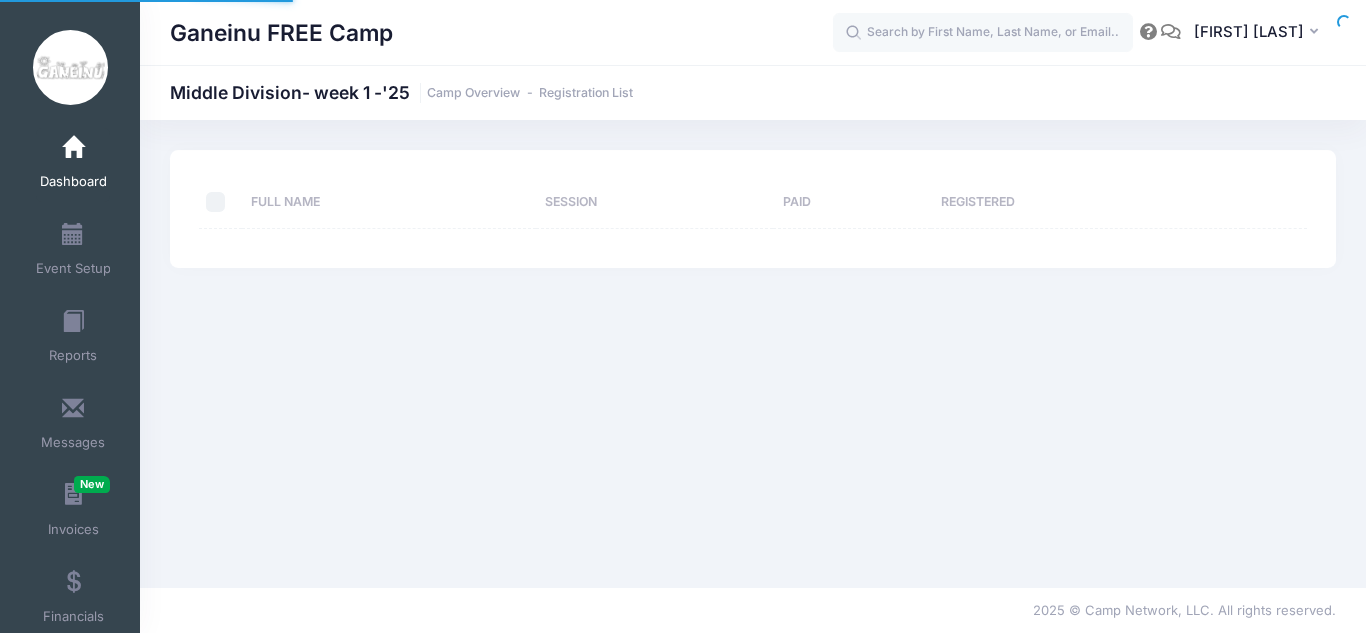 scroll, scrollTop: 0, scrollLeft: 0, axis: both 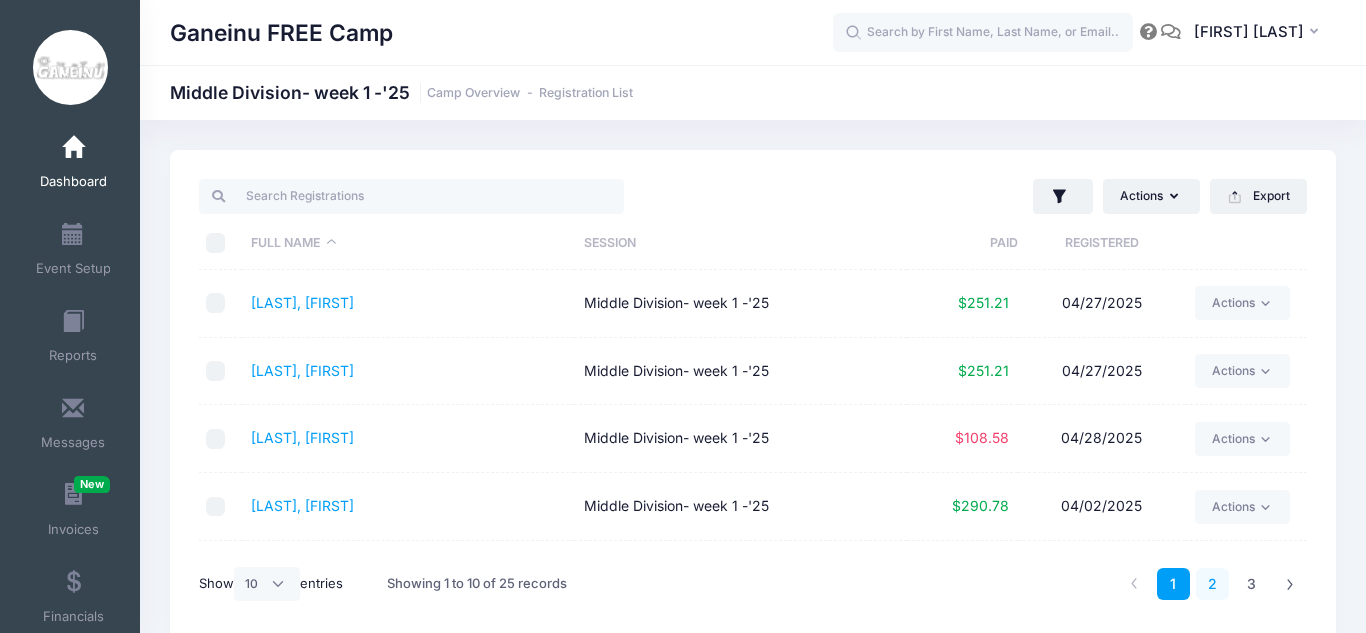 click on "2" at bounding box center [1212, 584] 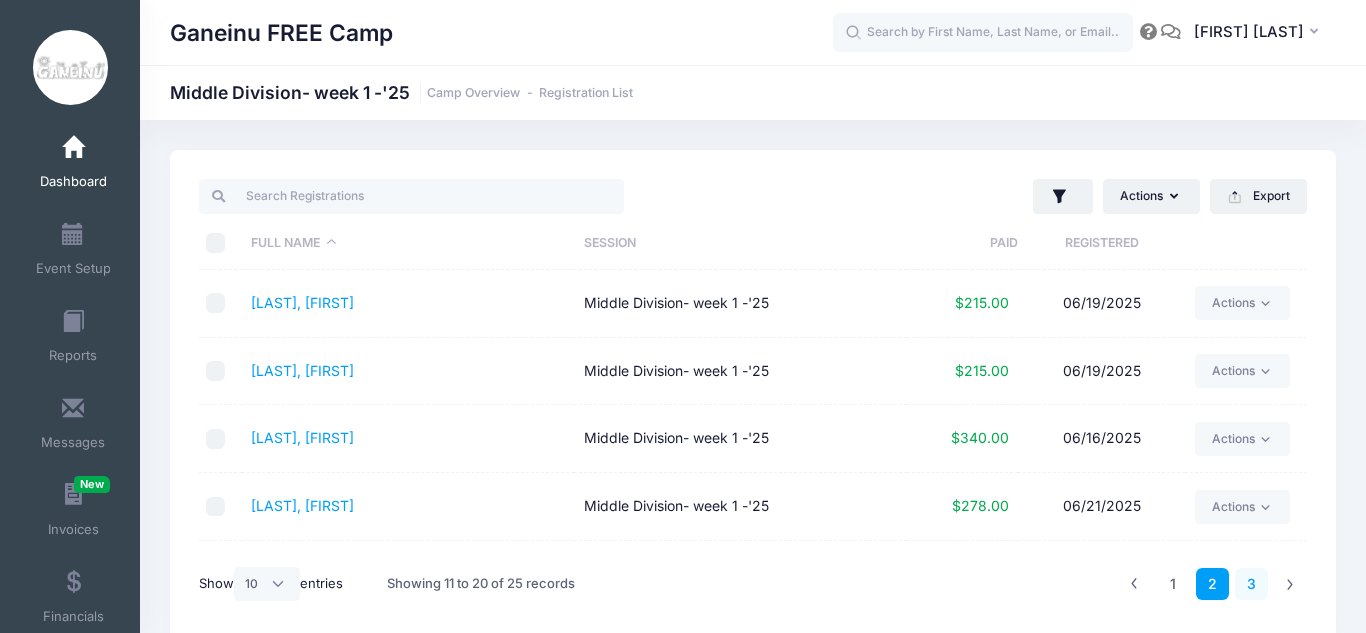 click on "3" at bounding box center (1251, 584) 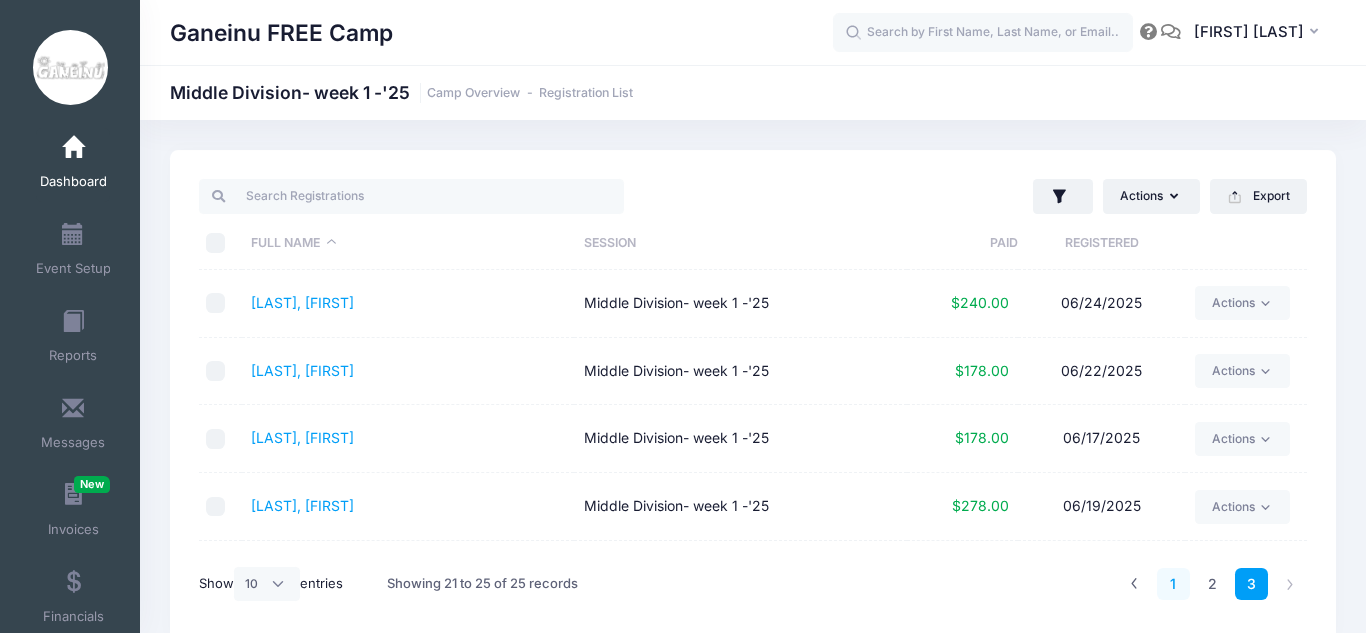 click on "1" at bounding box center [1173, 584] 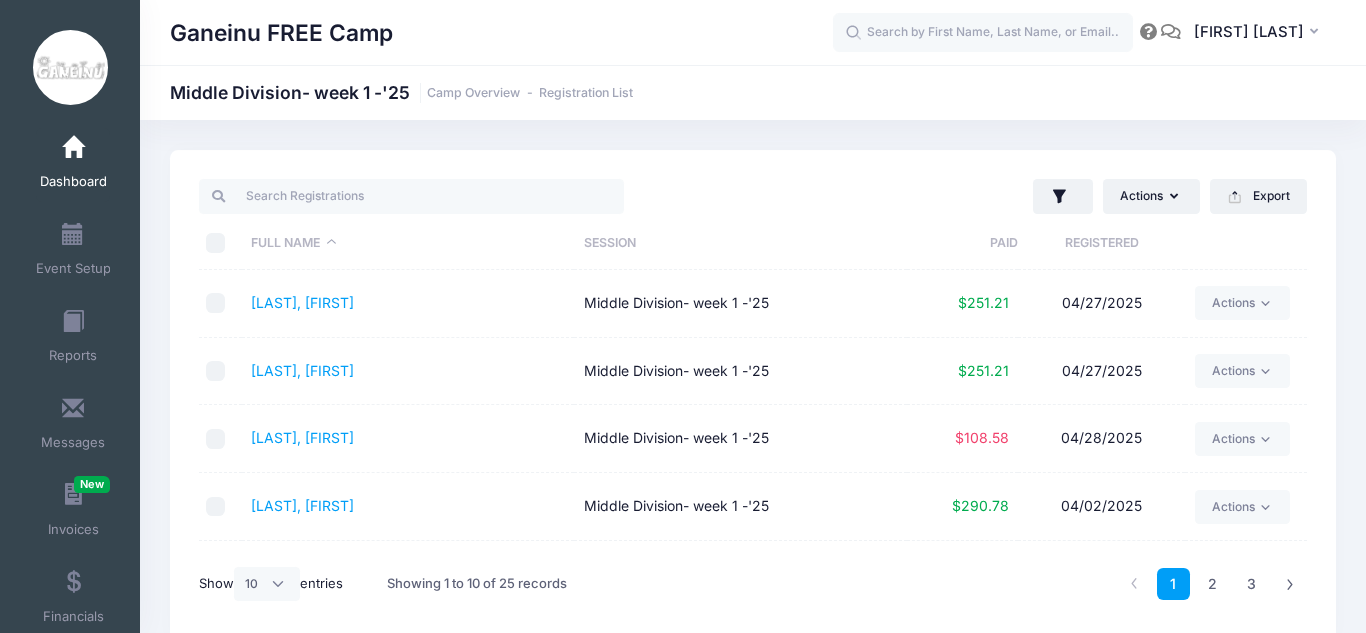 click on "Dashboard" at bounding box center (73, 182) 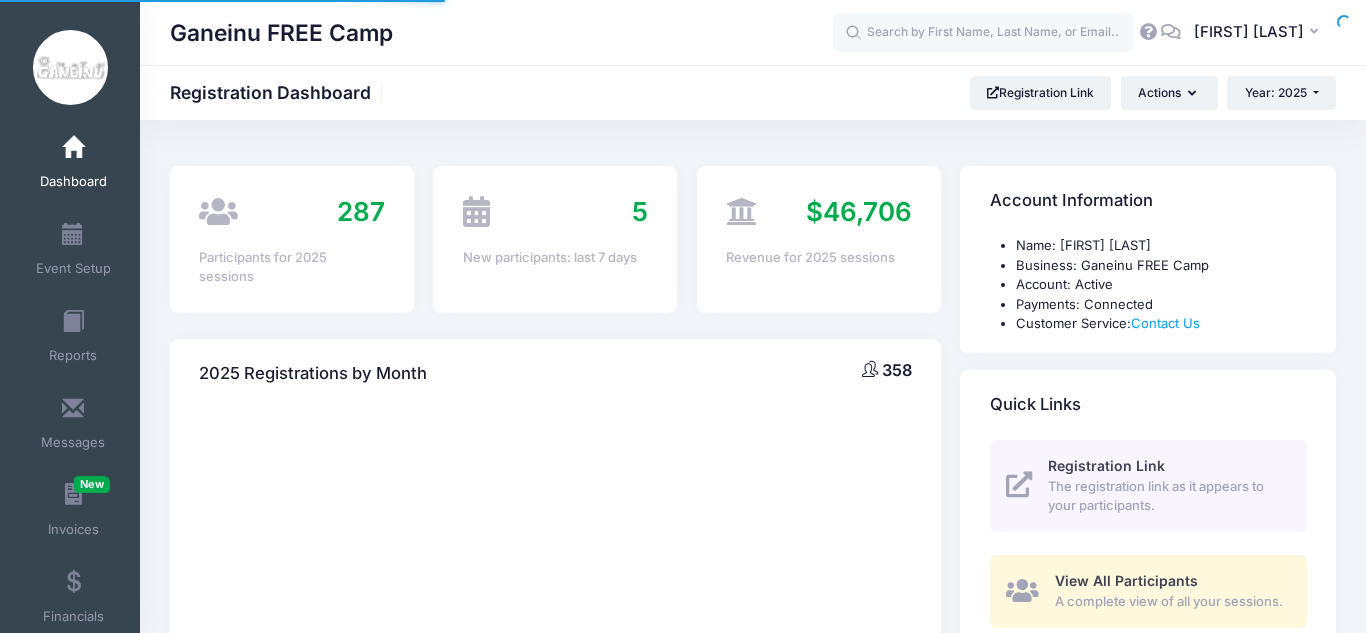 scroll, scrollTop: 0, scrollLeft: 0, axis: both 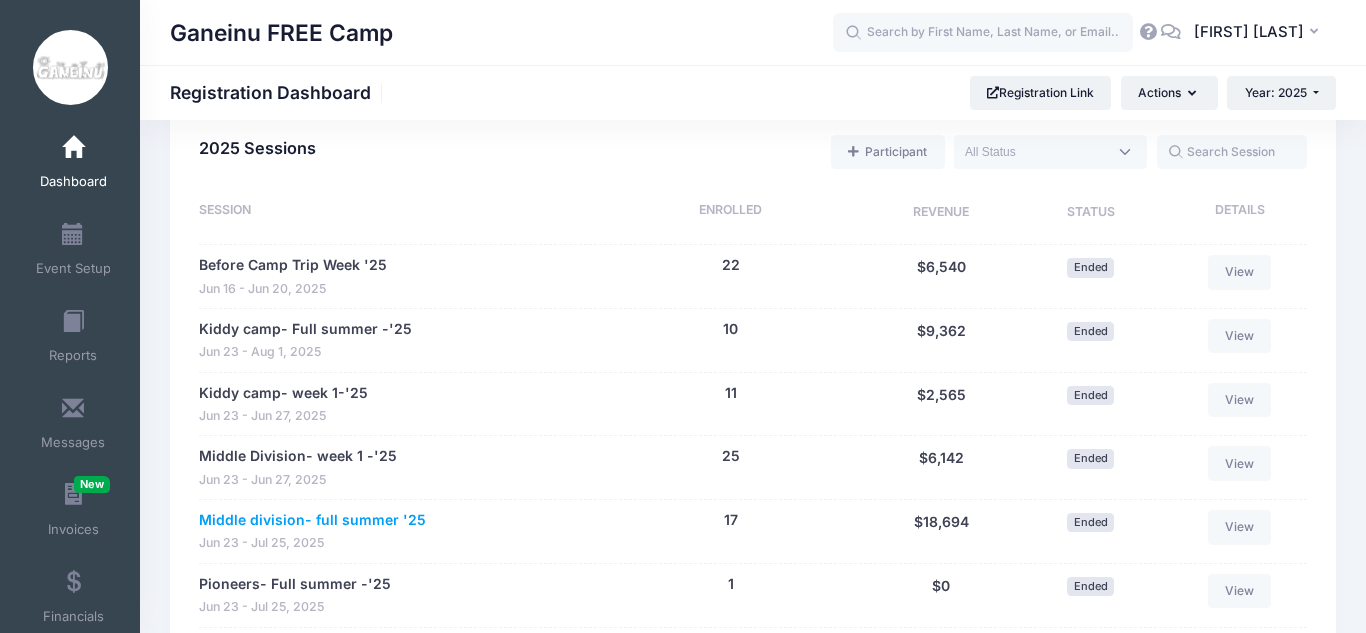 click on "Middle division- full summer '25" at bounding box center (312, 520) 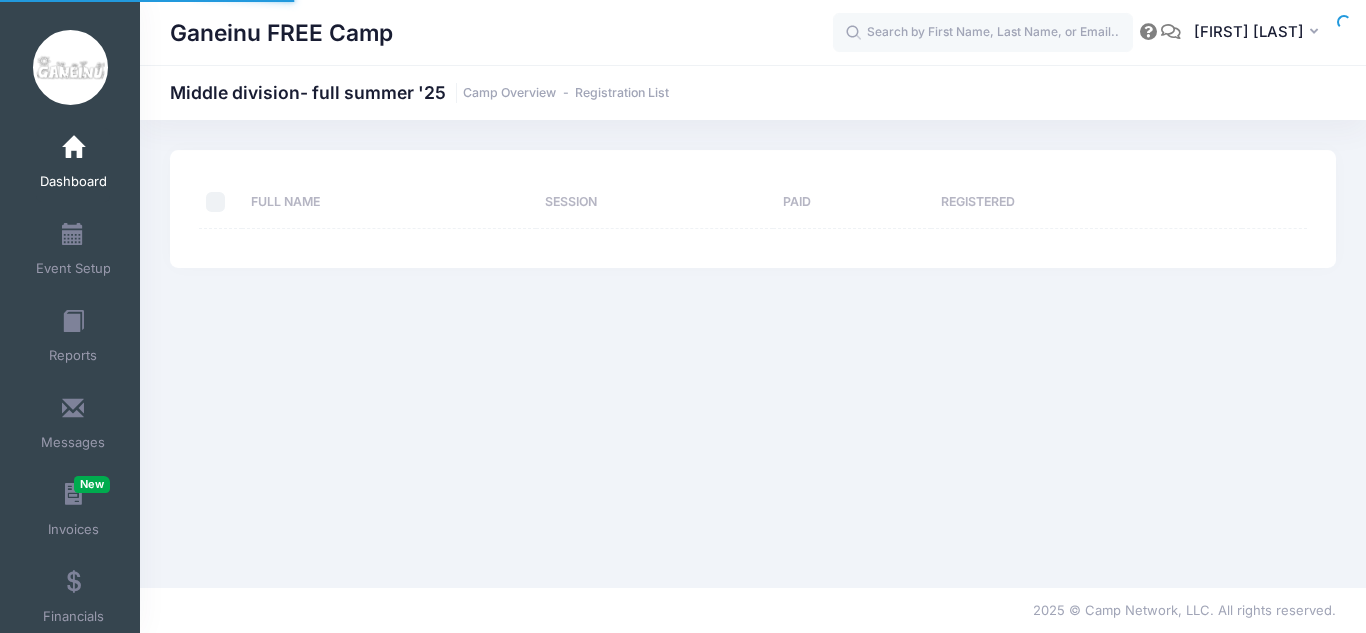 scroll, scrollTop: 0, scrollLeft: 0, axis: both 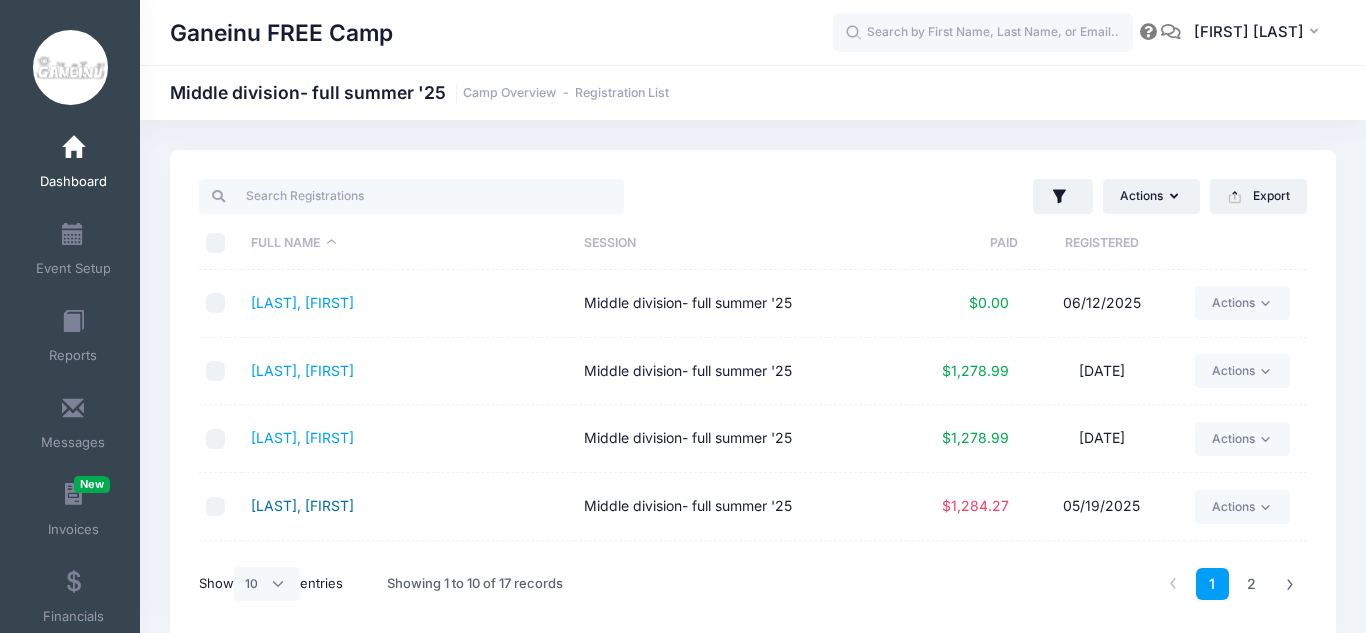 click on "[LAST], [FIRST]" at bounding box center (302, 505) 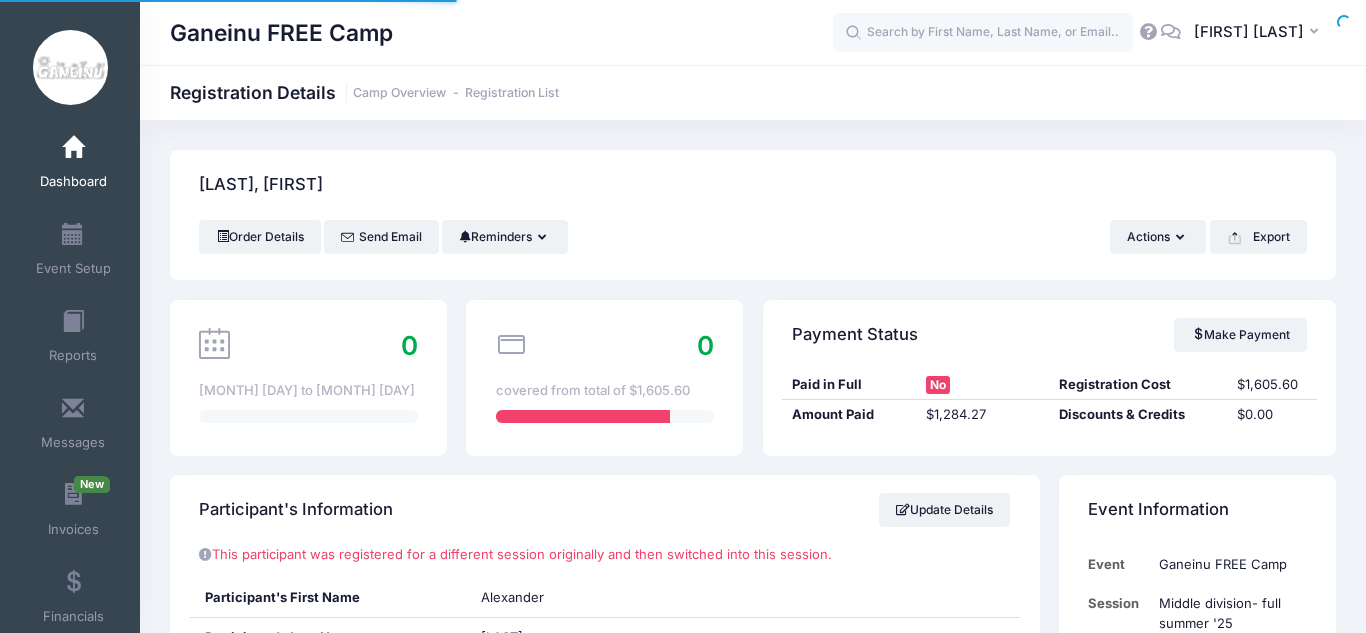 scroll, scrollTop: 0, scrollLeft: 0, axis: both 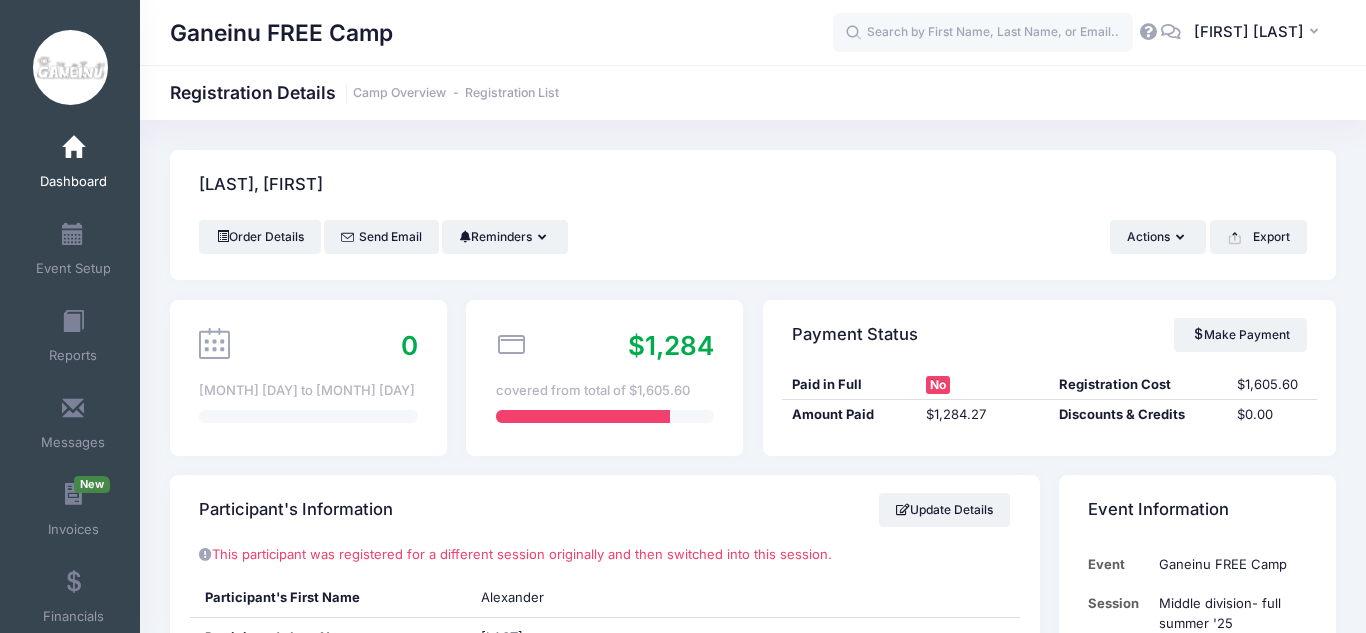 click on "Order Details
Send Email
Reminders      Send Payment Reminder
Send Document Reminder
Actions      Refund
Resend Confirmation" at bounding box center (753, 250) 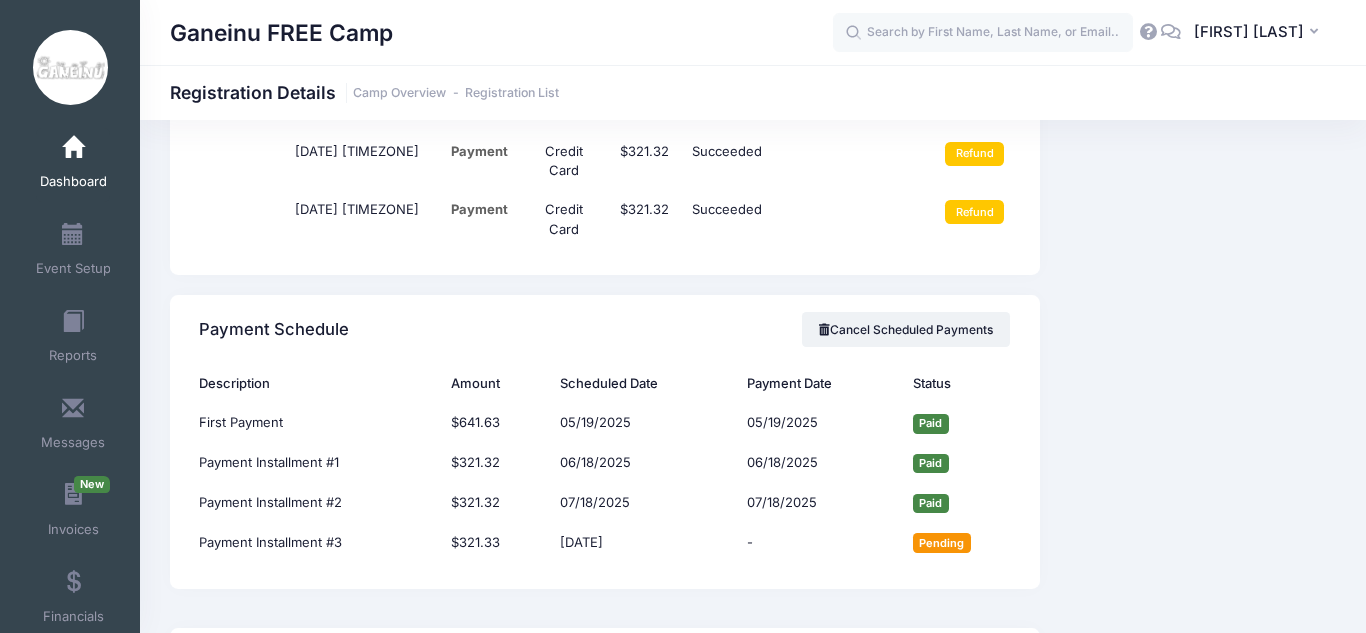 scroll, scrollTop: 2160, scrollLeft: 0, axis: vertical 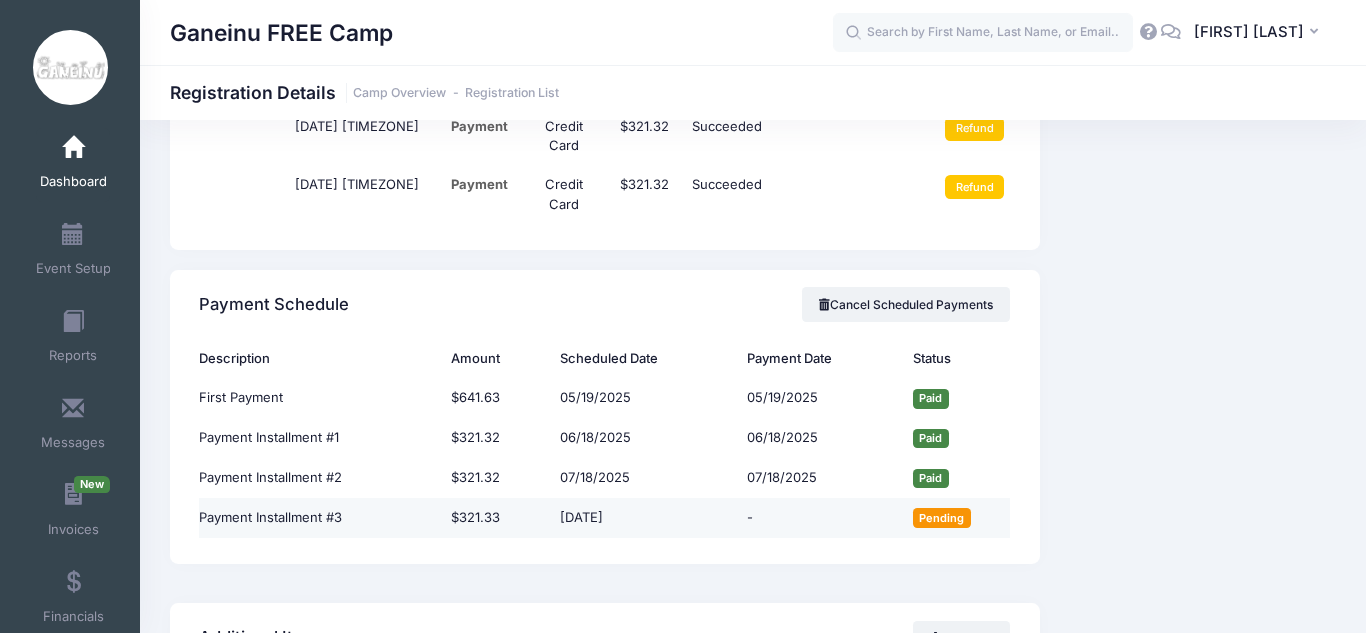 click on "Payment Installment #3" at bounding box center [320, 518] 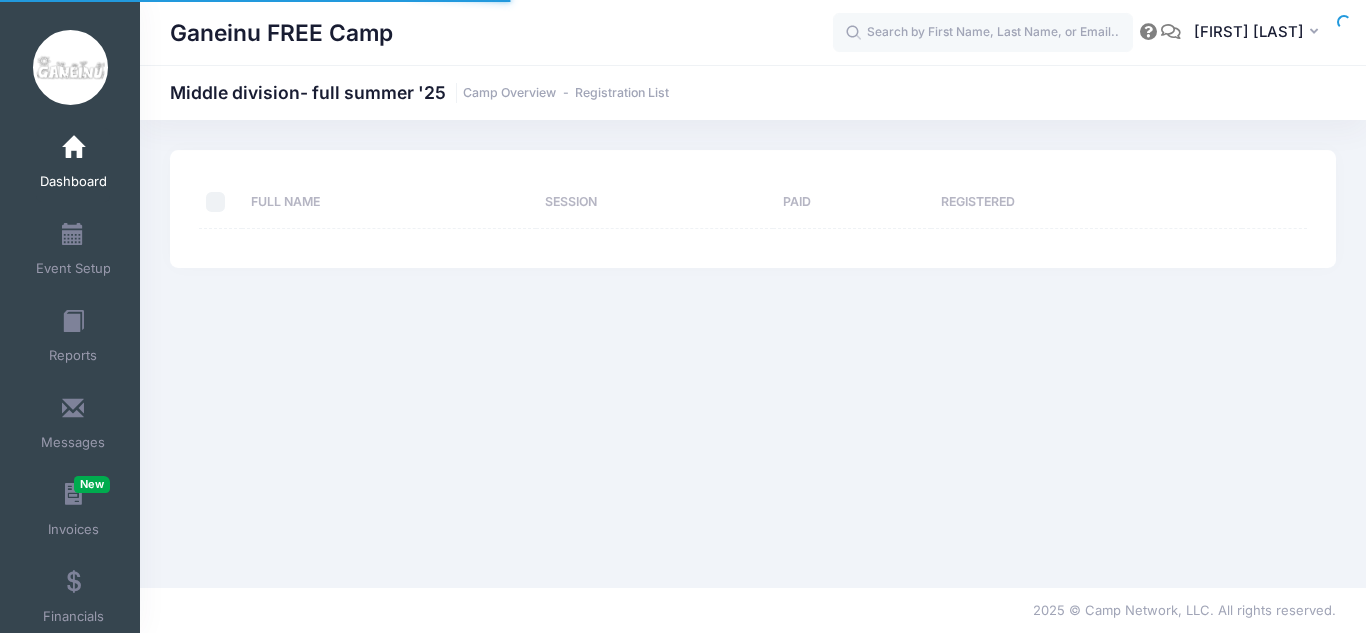 scroll, scrollTop: 0, scrollLeft: 0, axis: both 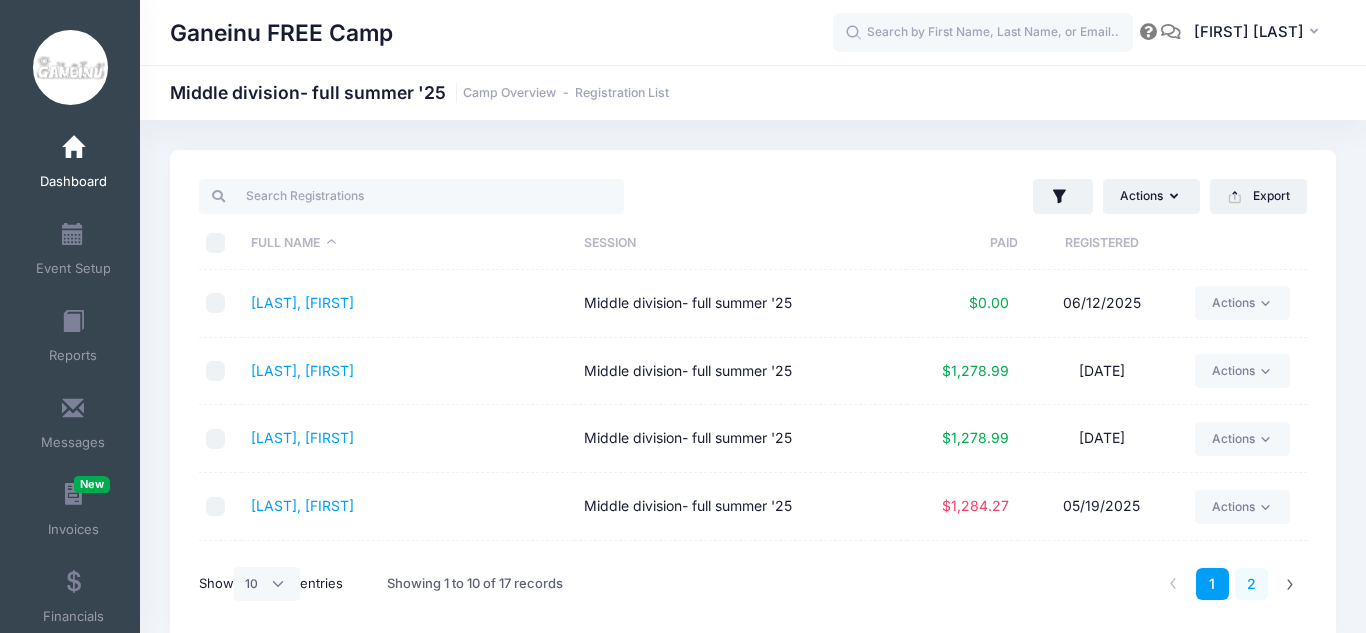 click on "2" at bounding box center (1251, 584) 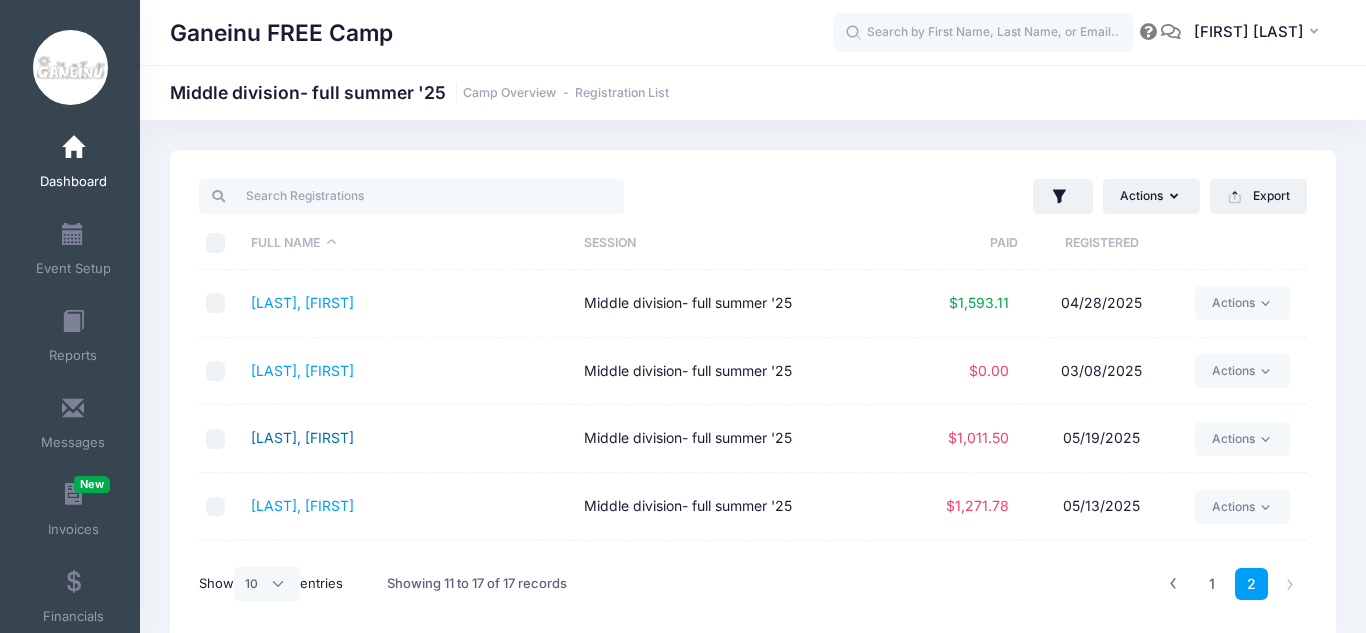 click on "Selik, Ella" at bounding box center (302, 437) 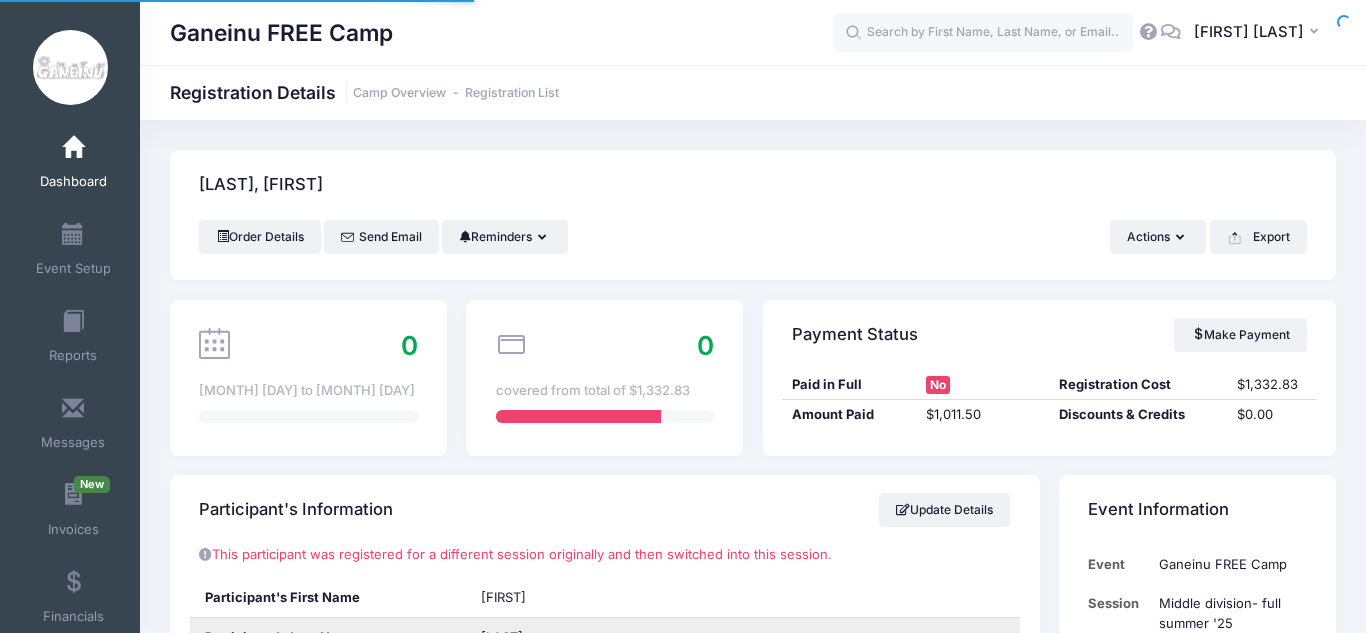 scroll, scrollTop: 0, scrollLeft: 0, axis: both 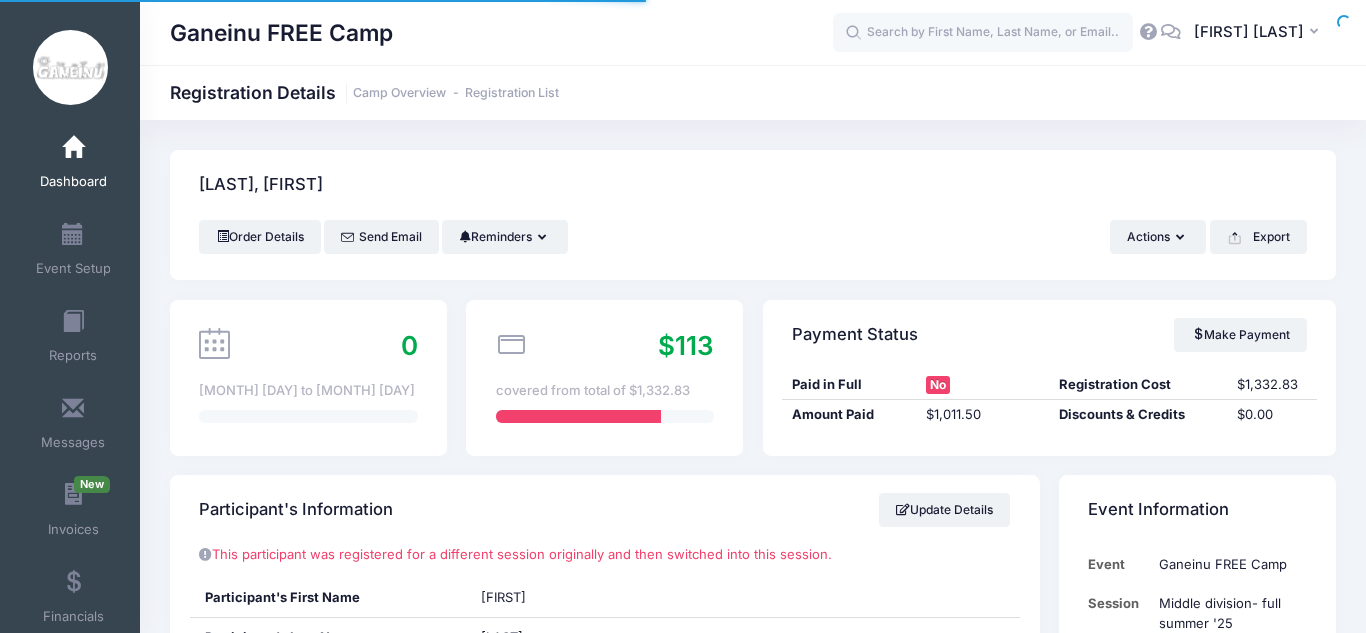 click on "Selik, Ella
Order Details
Send Email
Reminders      Send Payment Reminder
Send Document Reminder
Actions      Refund" at bounding box center (753, 1979) 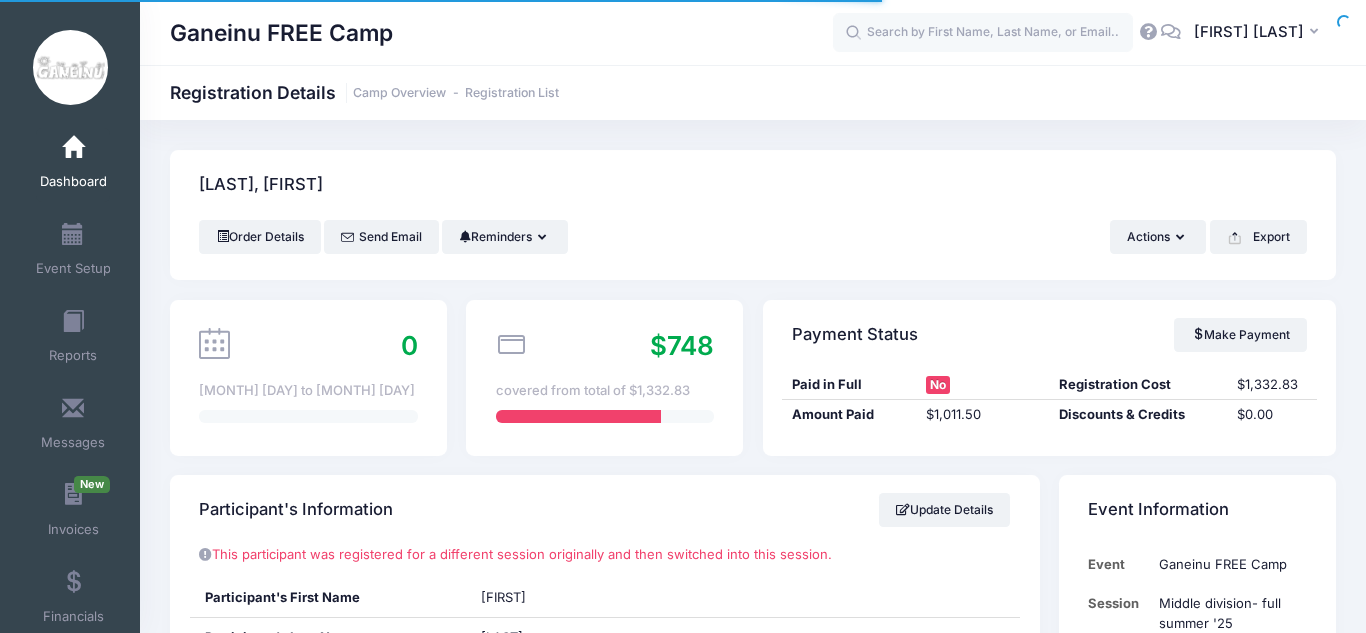 scroll, scrollTop: 0, scrollLeft: 0, axis: both 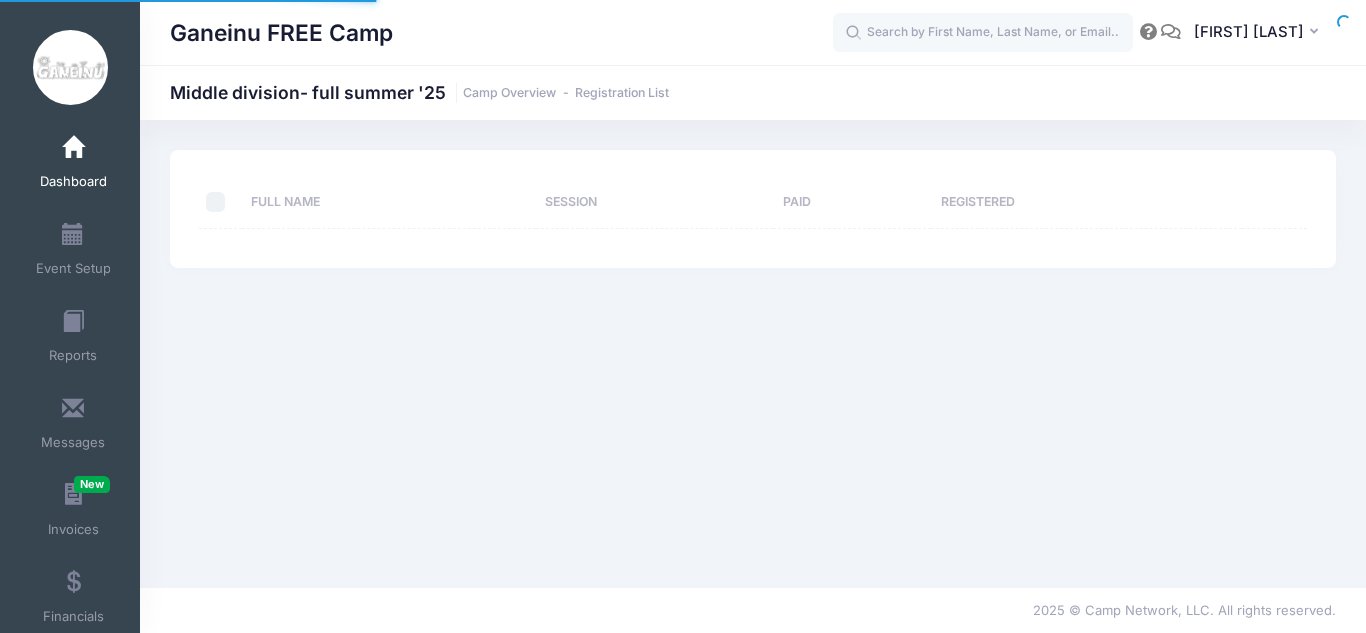 select on "10" 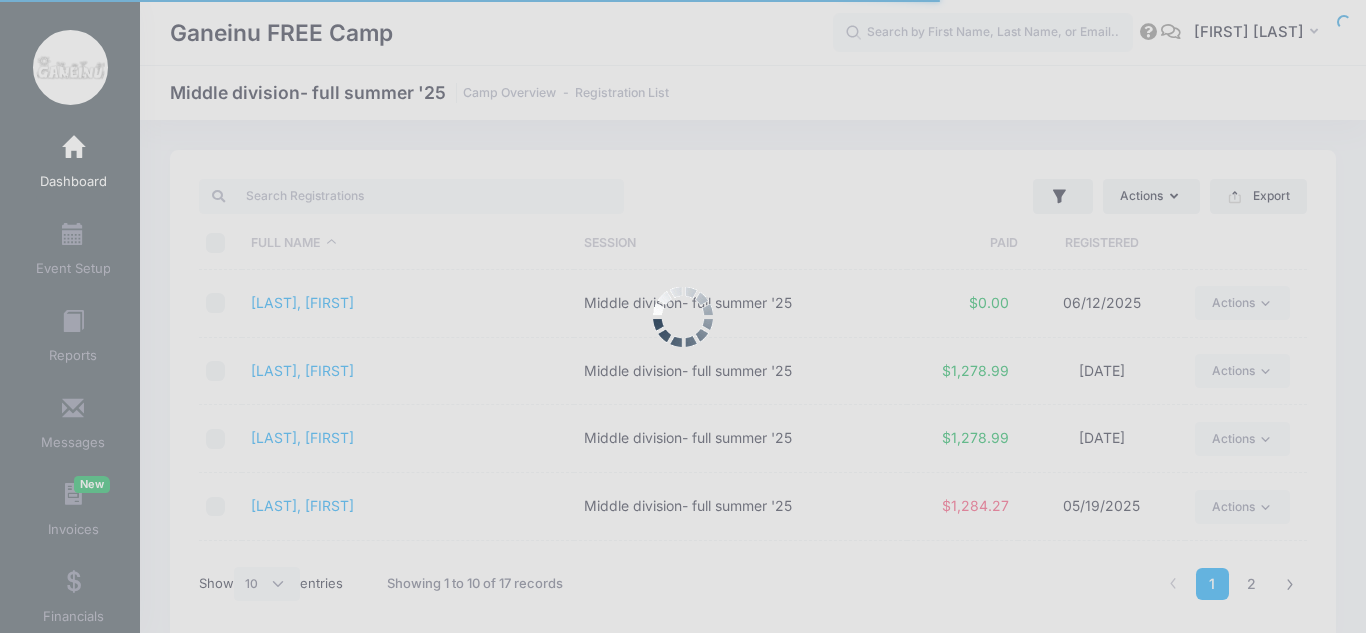 scroll, scrollTop: 0, scrollLeft: 0, axis: both 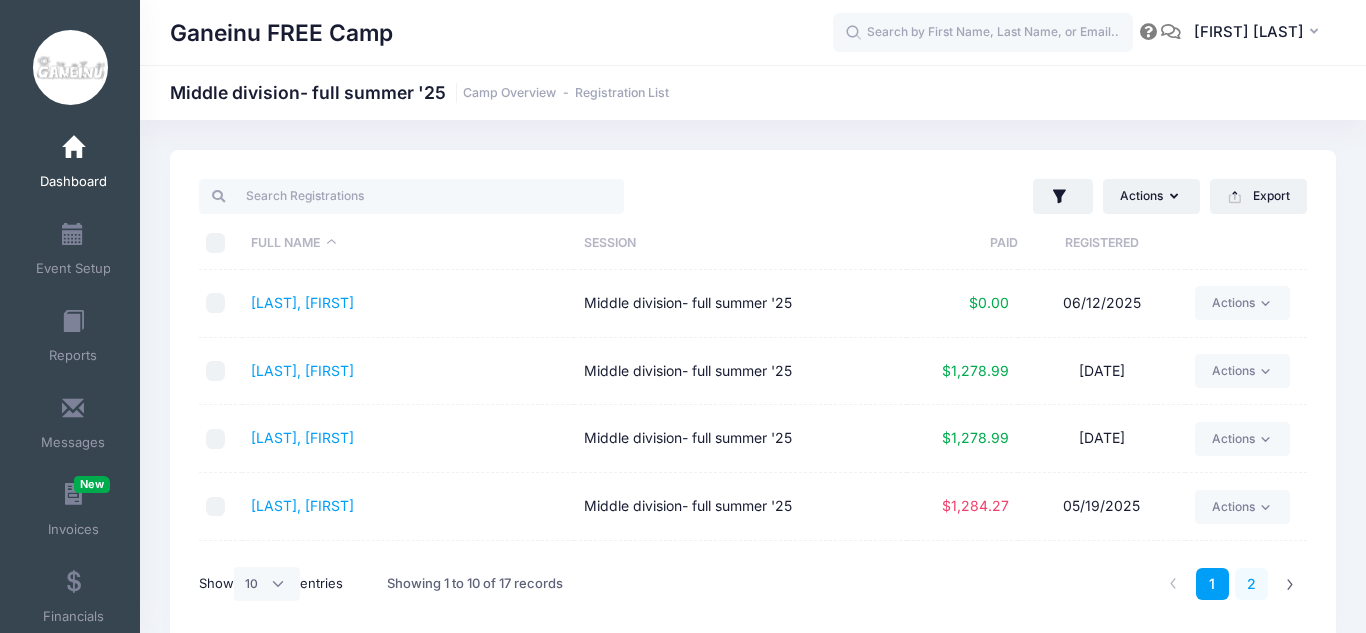click on "2" at bounding box center [1251, 584] 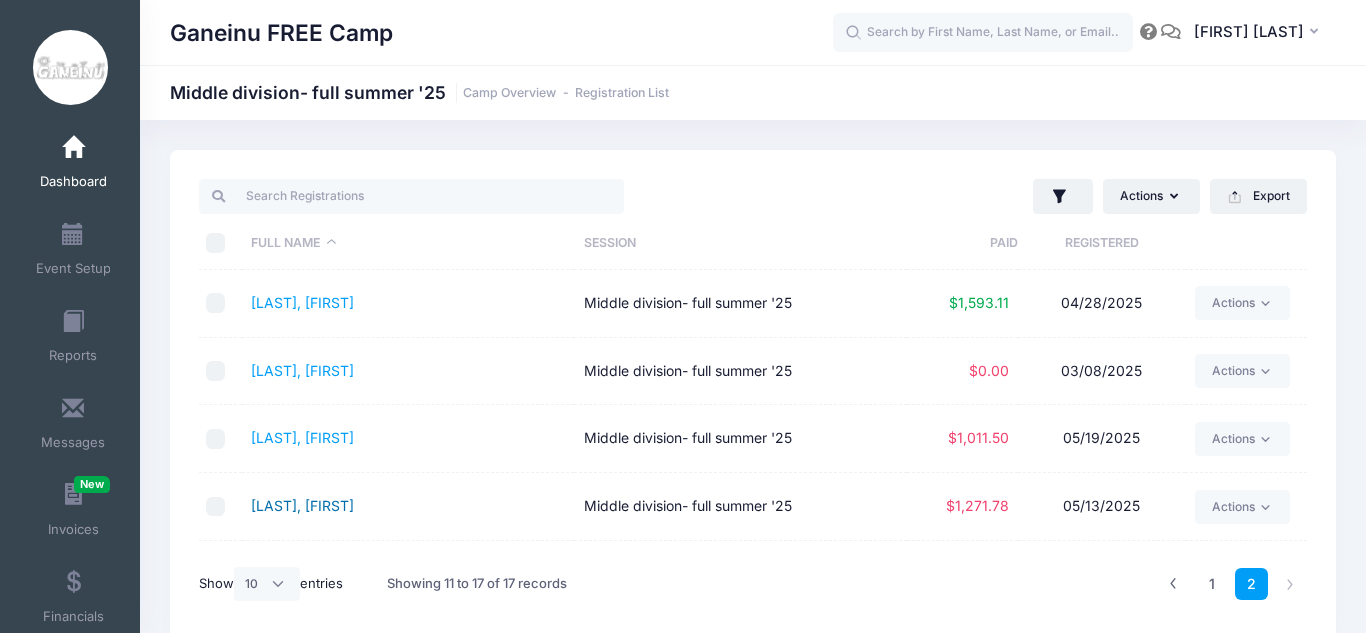 click on "[LAST], [FIRST]" at bounding box center [302, 505] 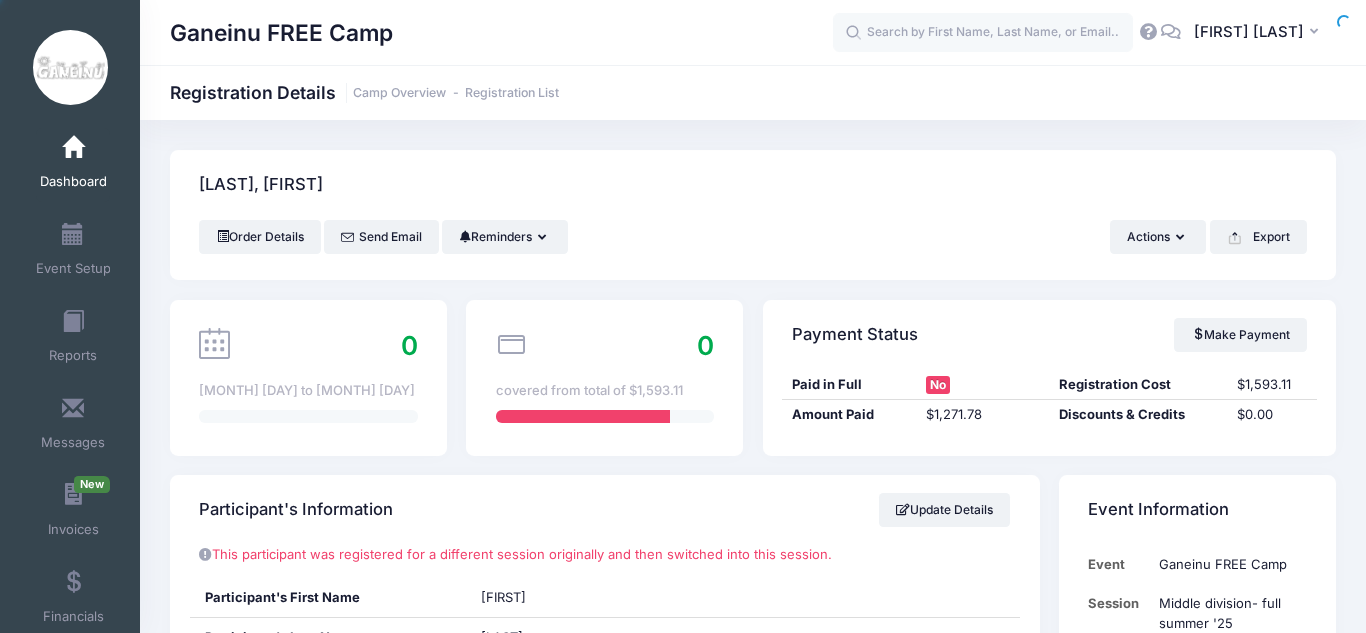scroll, scrollTop: 0, scrollLeft: 0, axis: both 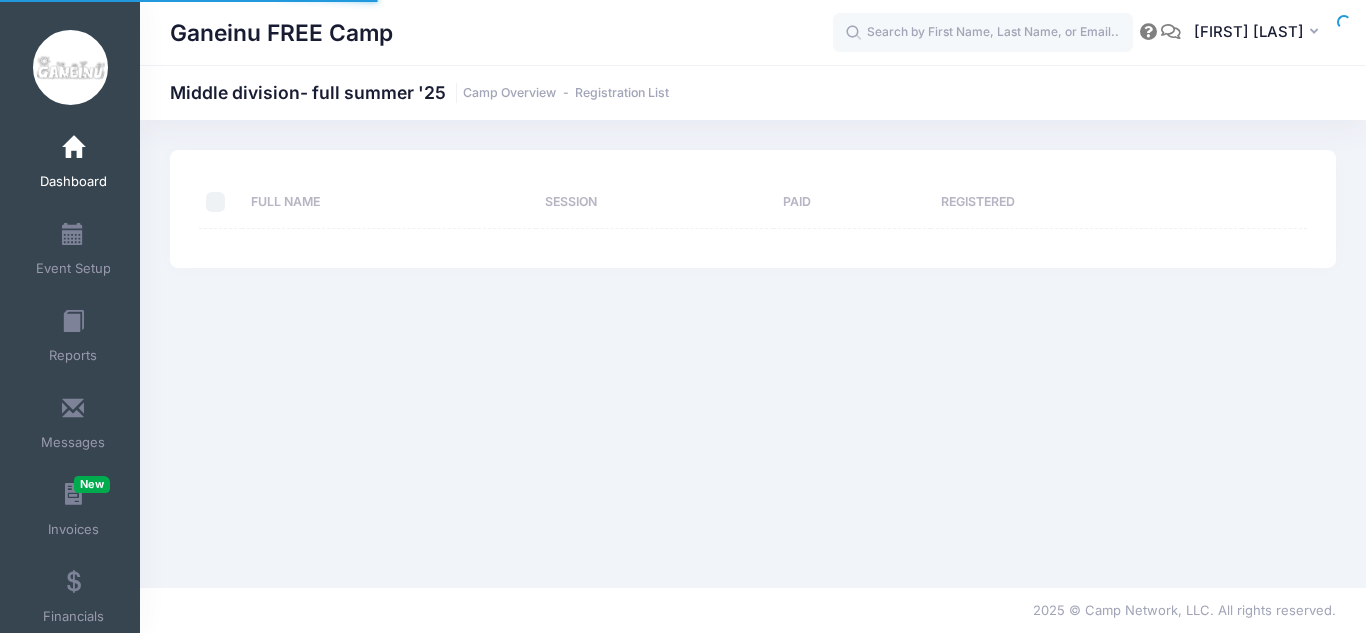 select on "10" 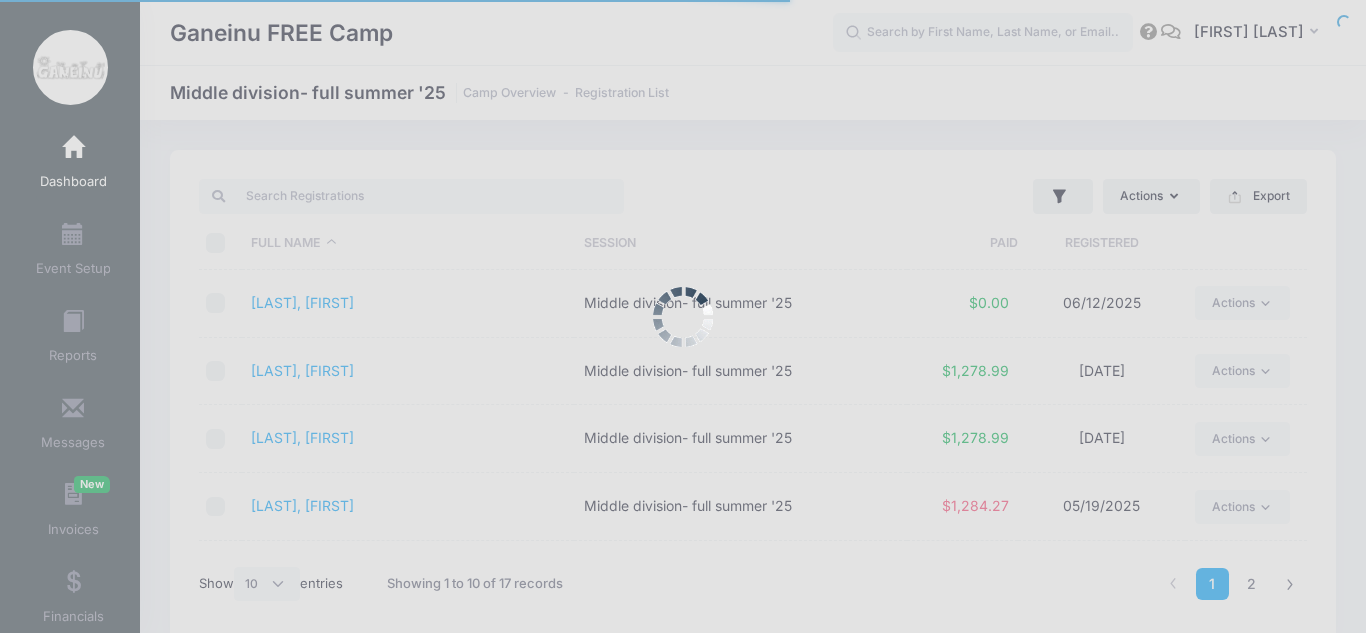 scroll, scrollTop: 0, scrollLeft: 0, axis: both 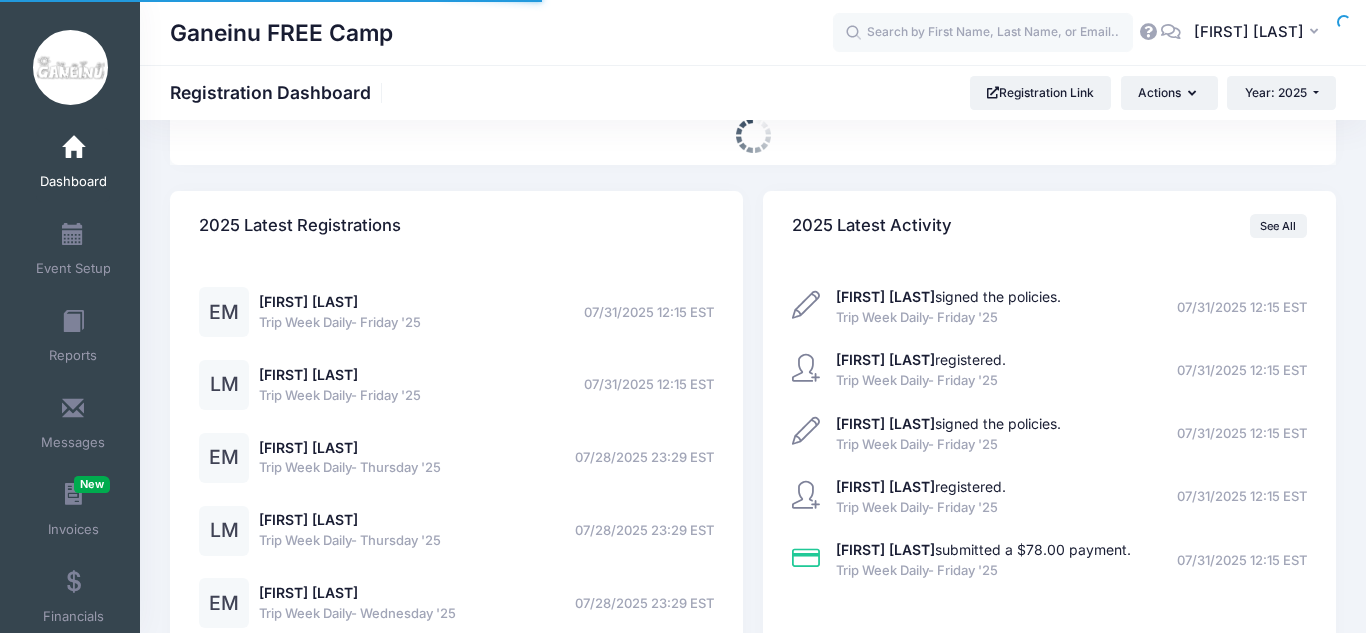 select 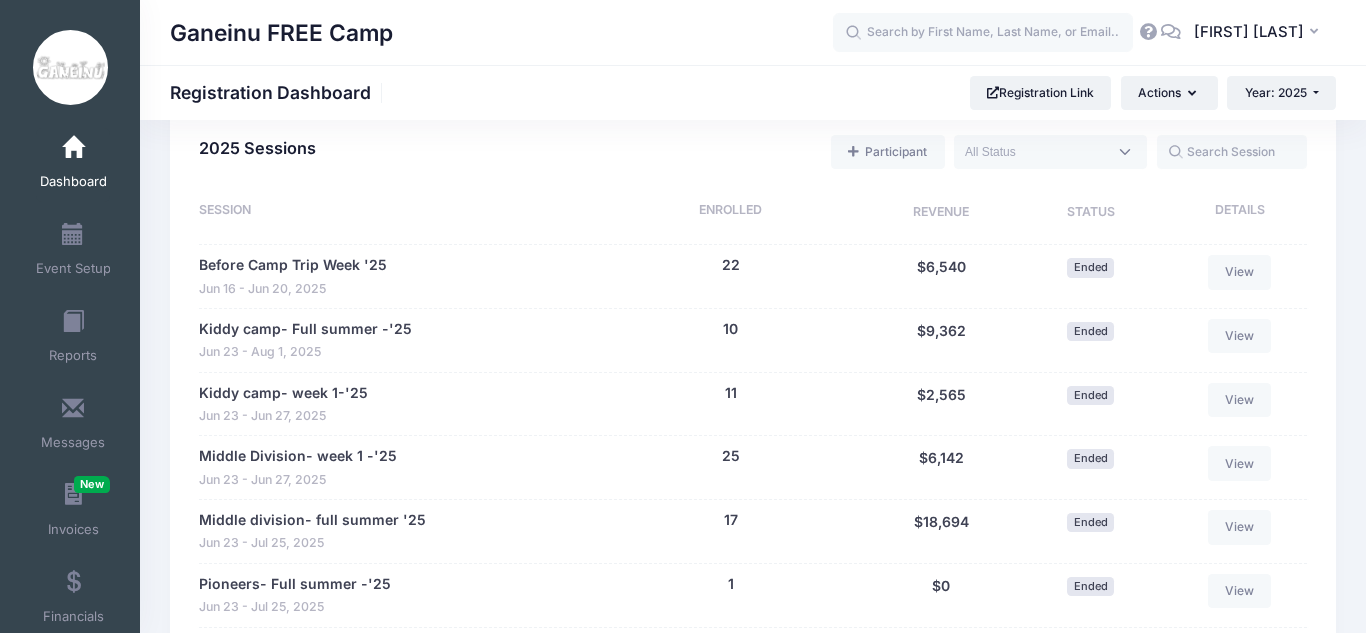 click on "Dashboard" at bounding box center [73, 165] 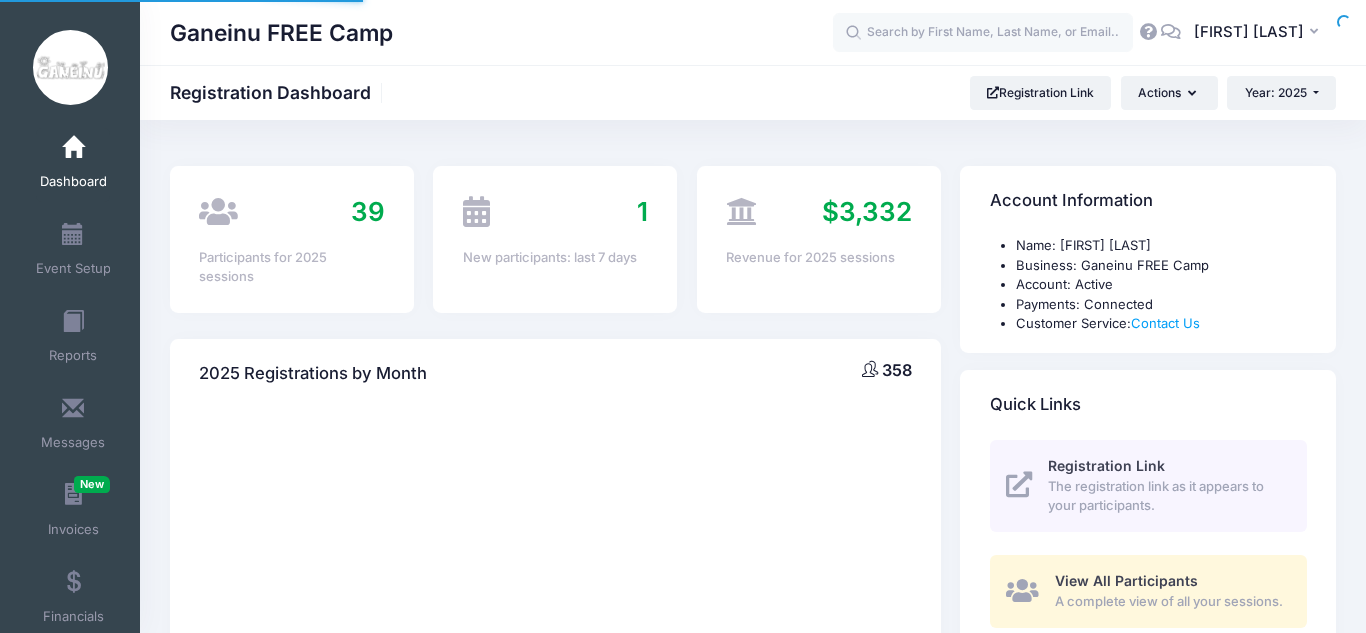 scroll, scrollTop: 0, scrollLeft: 0, axis: both 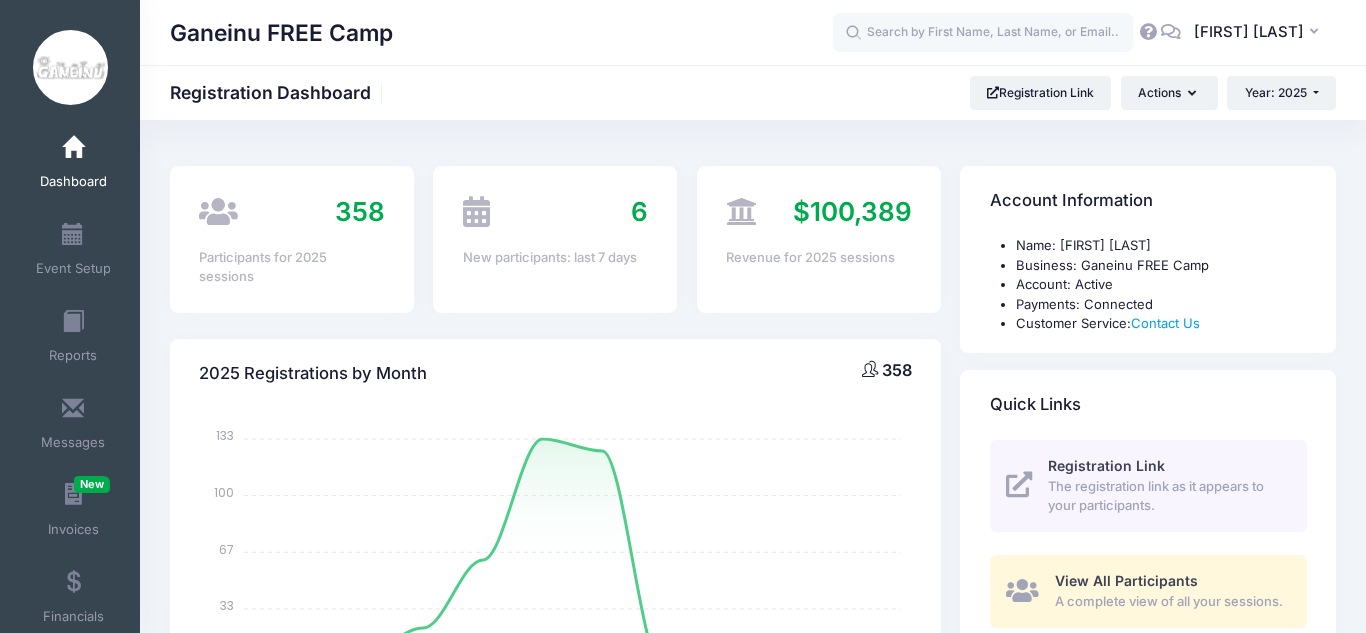 click on "Dashboard" at bounding box center (73, 165) 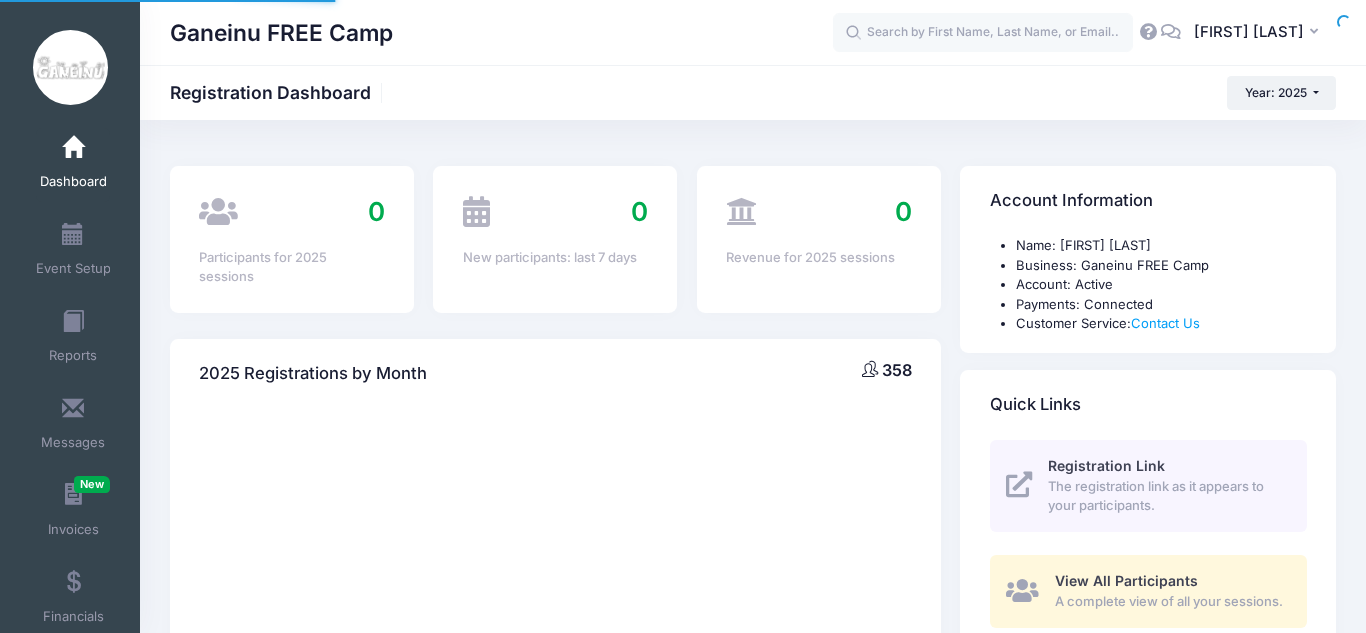 scroll, scrollTop: 0, scrollLeft: 0, axis: both 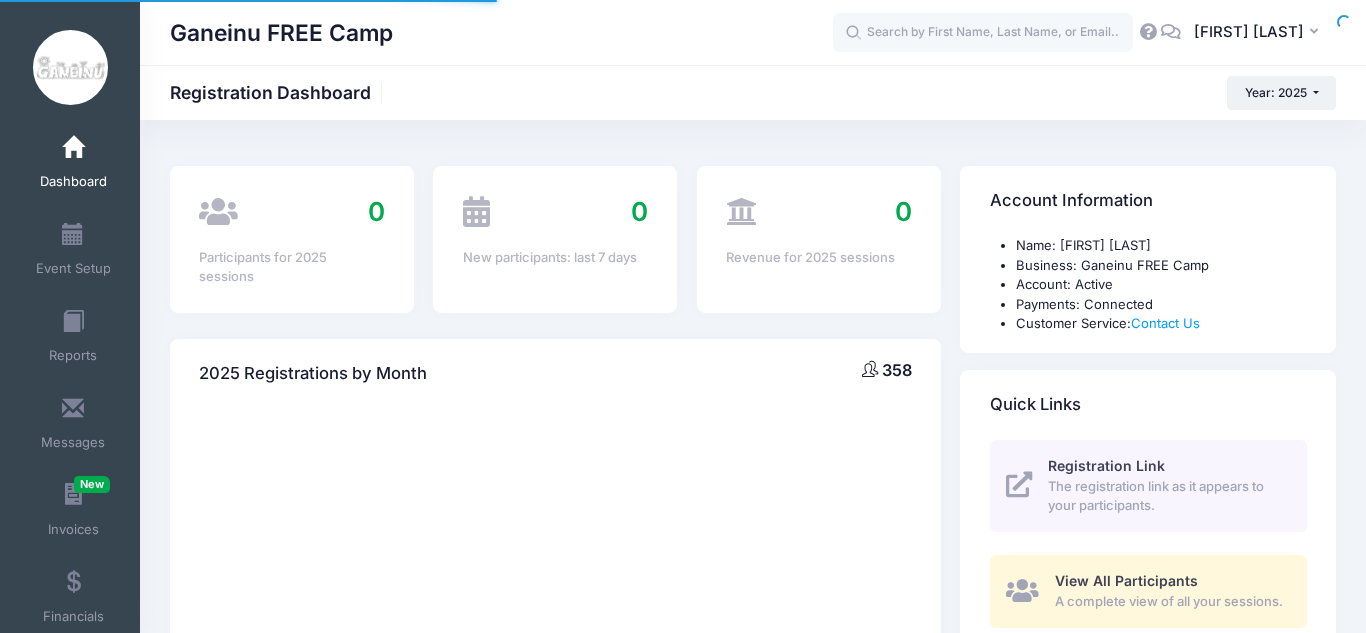 select 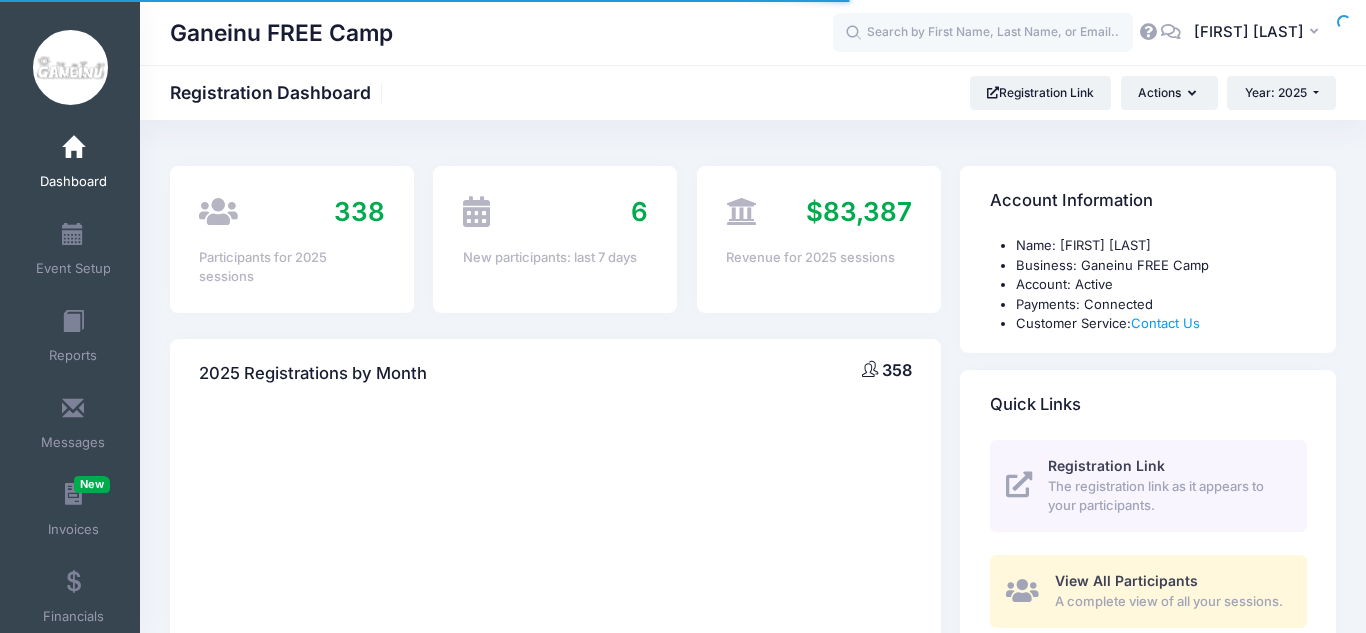 scroll, scrollTop: 0, scrollLeft: 0, axis: both 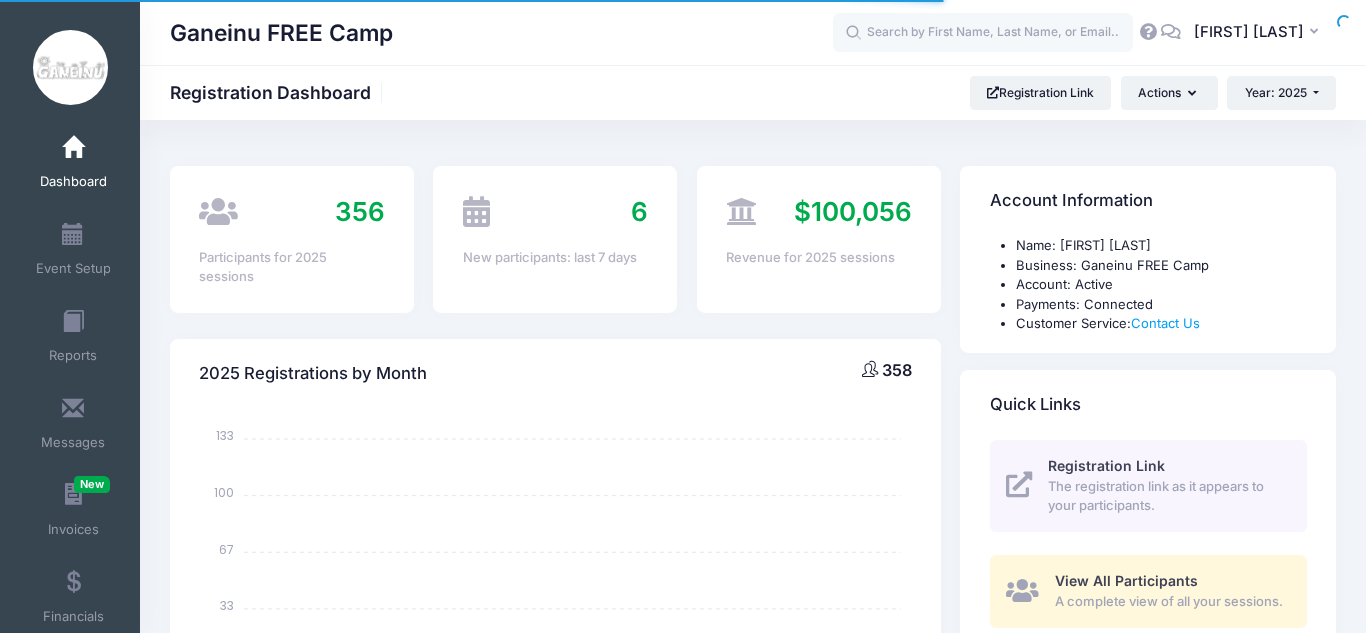 click on "Account Information
Name: Esther Bronstein
Business: Ganeinu FREE Camp
Account: Active
Payments: Connected
Customer Service:  Contact Us
Quick Links
Registration Link
The registration link as it appears to your participants.
View All Participants
A complete view of all your sessions.
Check In / Check Out" at bounding box center (1148, 582) 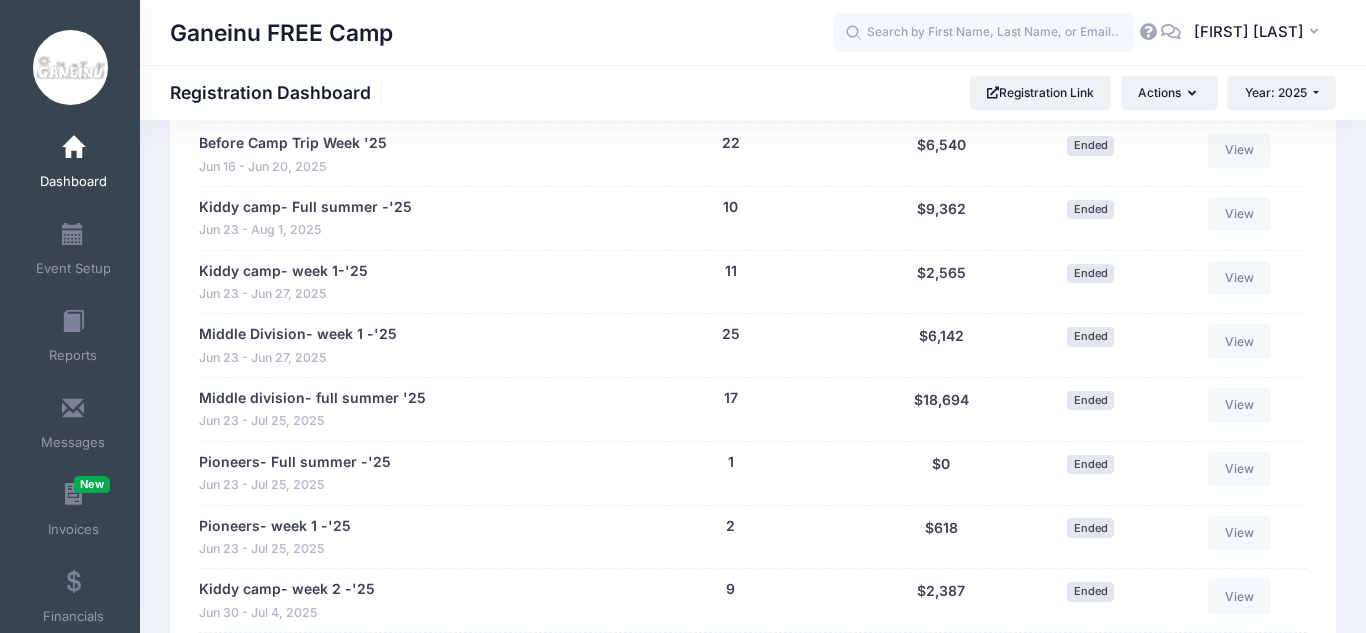 scroll, scrollTop: 1040, scrollLeft: 0, axis: vertical 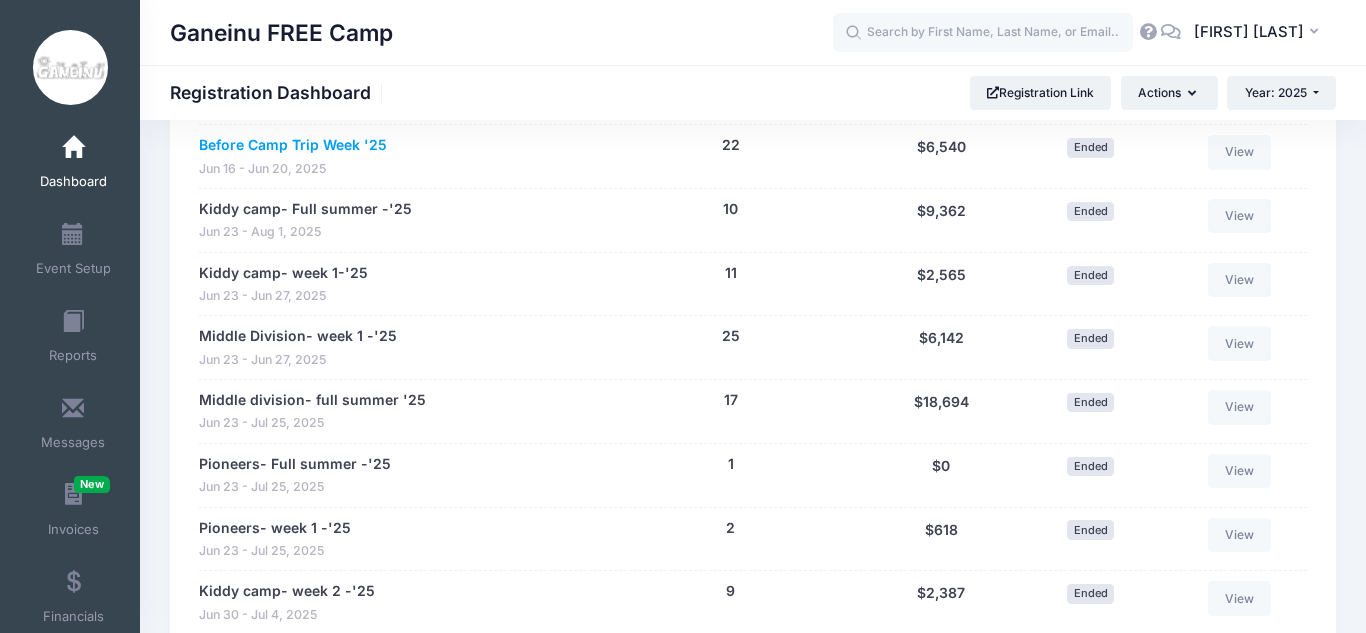 click on "Before Camp Trip Week '25" at bounding box center [293, 145] 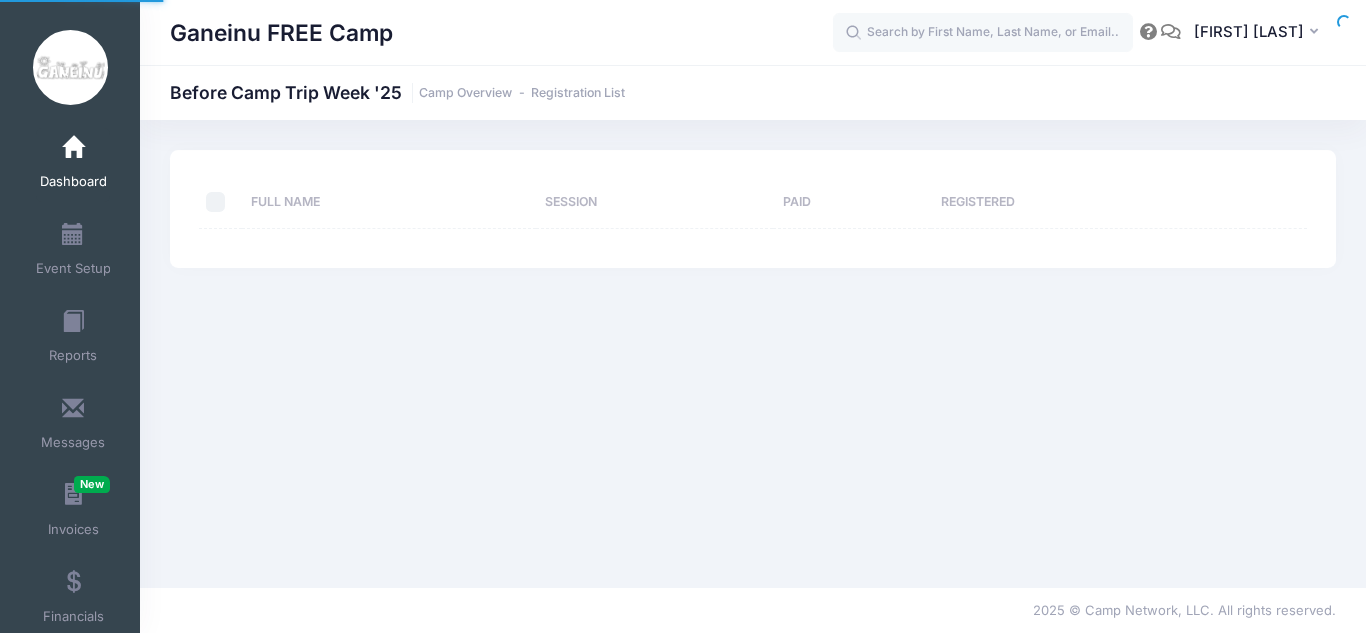 scroll, scrollTop: 0, scrollLeft: 0, axis: both 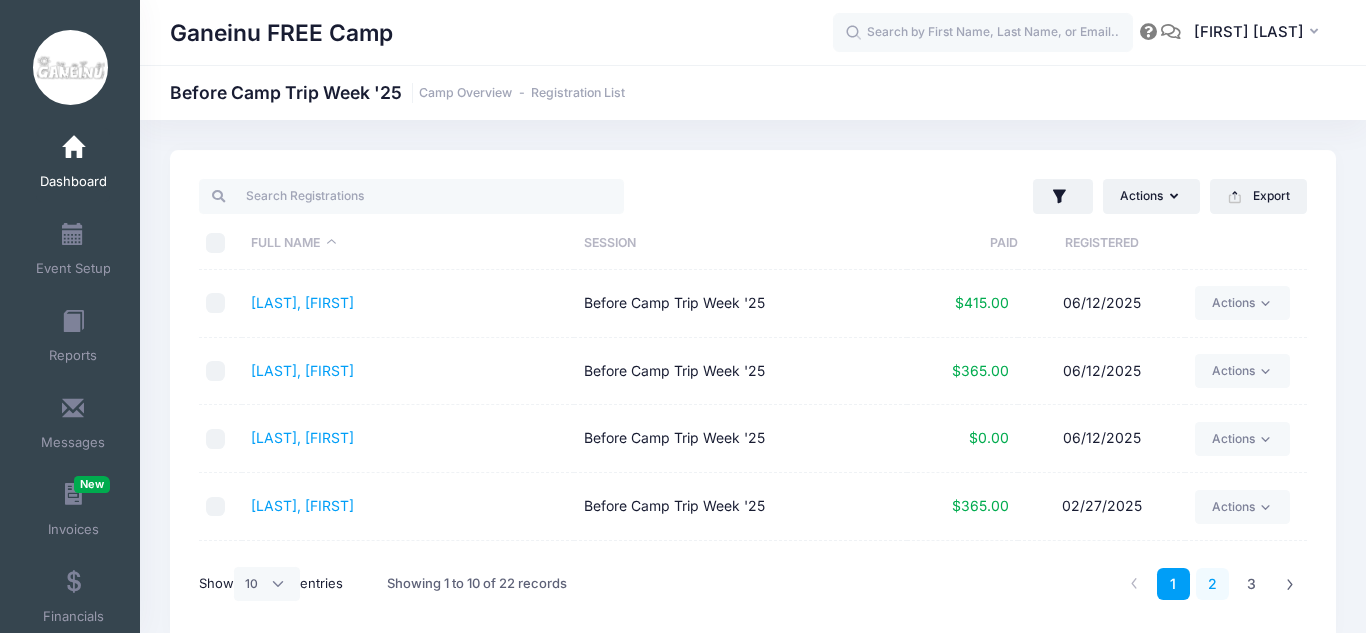 click on "2" at bounding box center (1212, 584) 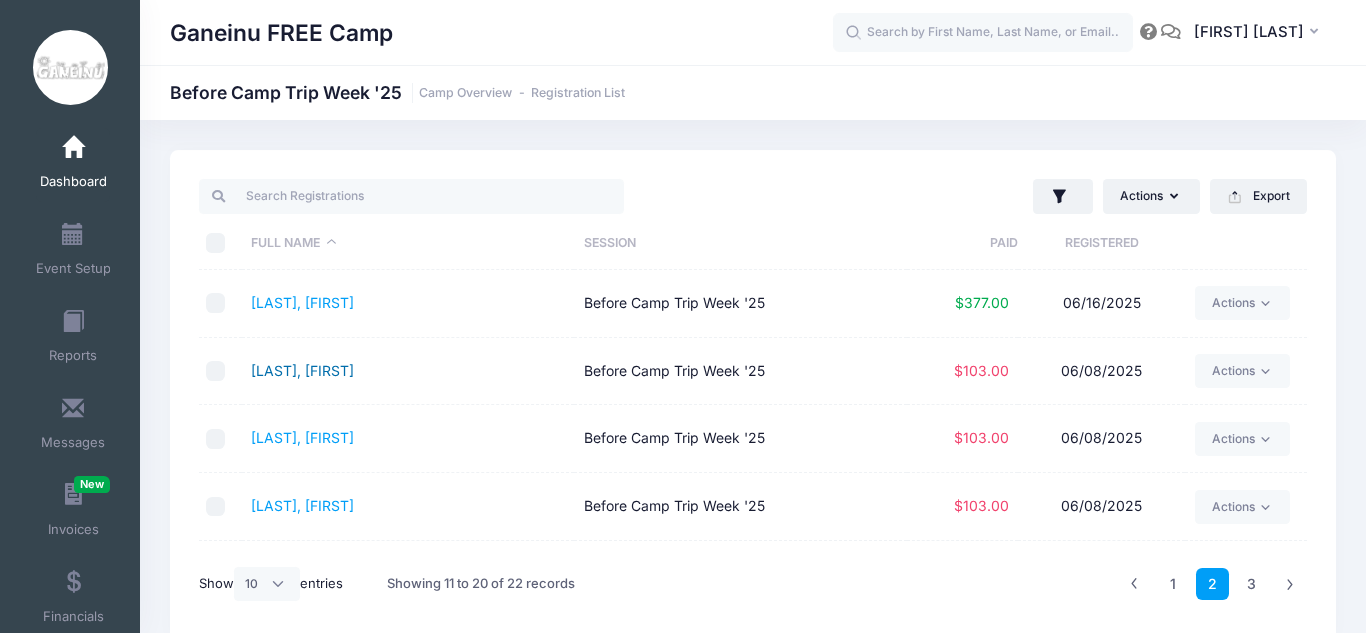 click on "Klainberg, Bella" at bounding box center [302, 370] 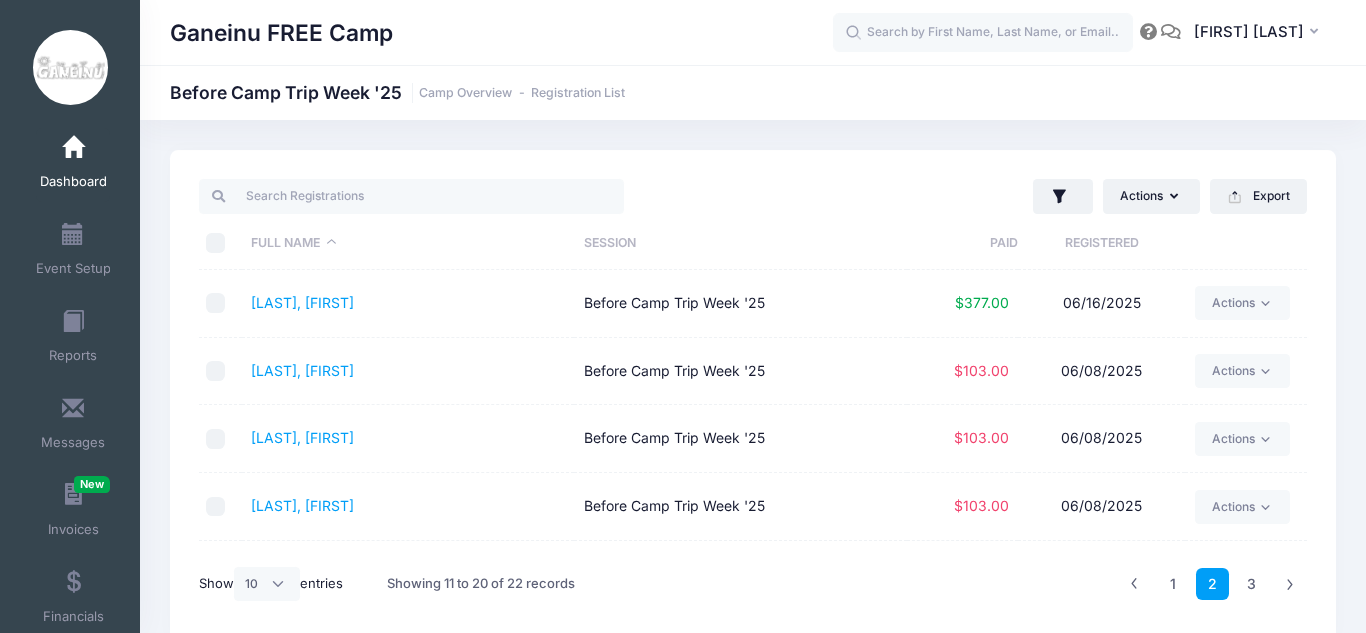 click on "Dashboard" at bounding box center (73, 165) 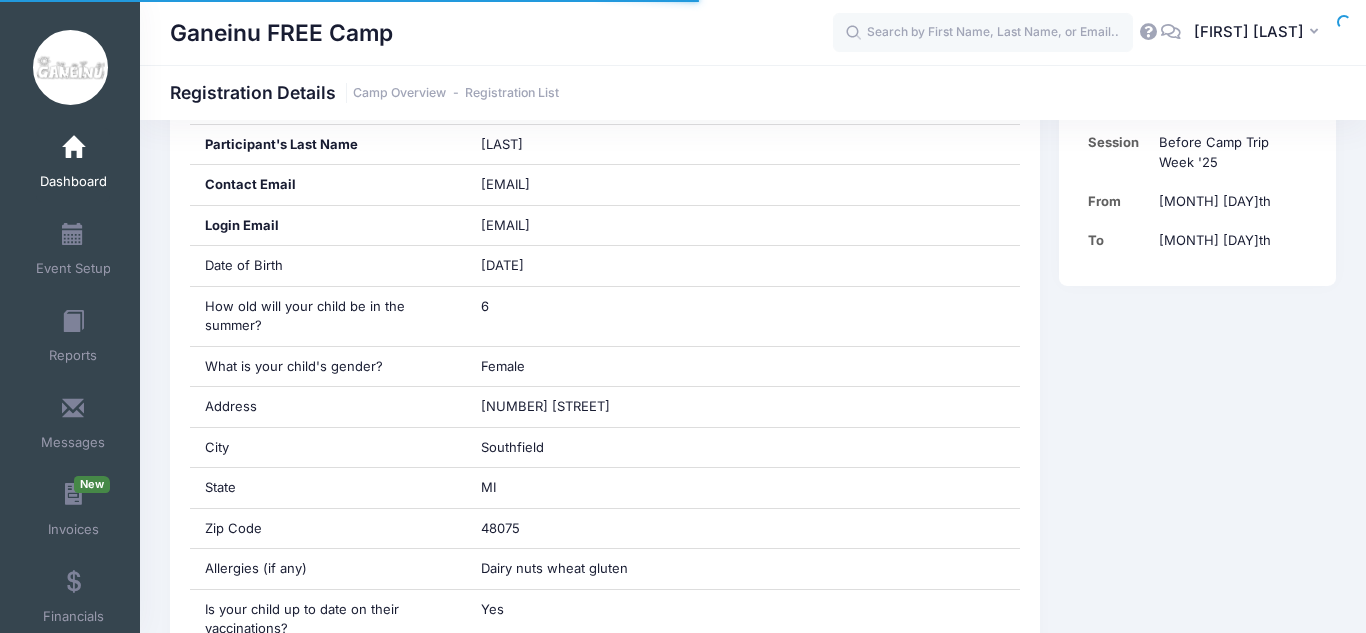 scroll, scrollTop: 832, scrollLeft: 0, axis: vertical 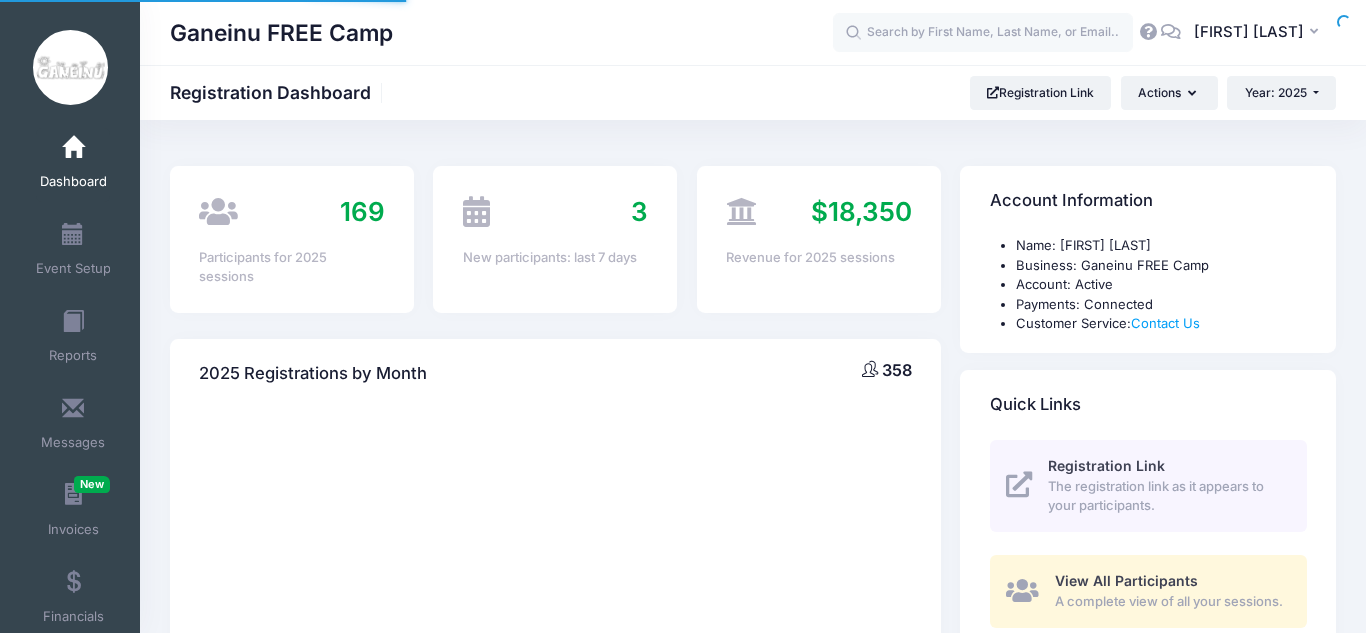 select 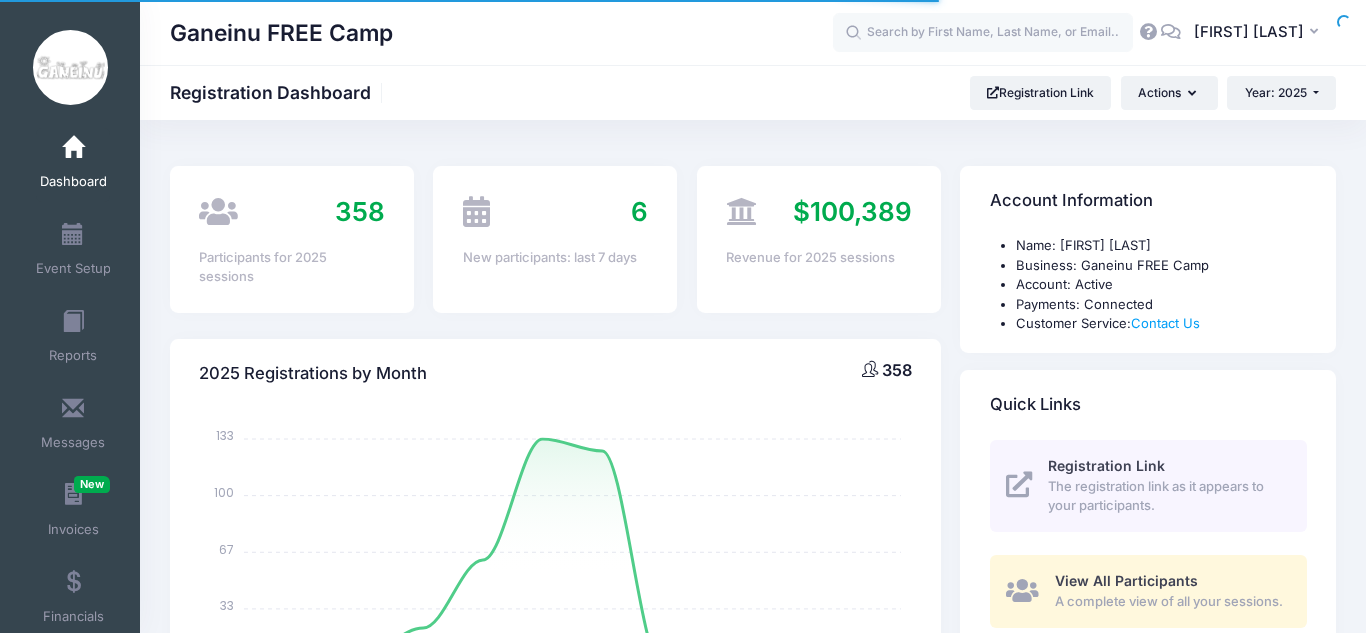 scroll, scrollTop: 0, scrollLeft: 0, axis: both 